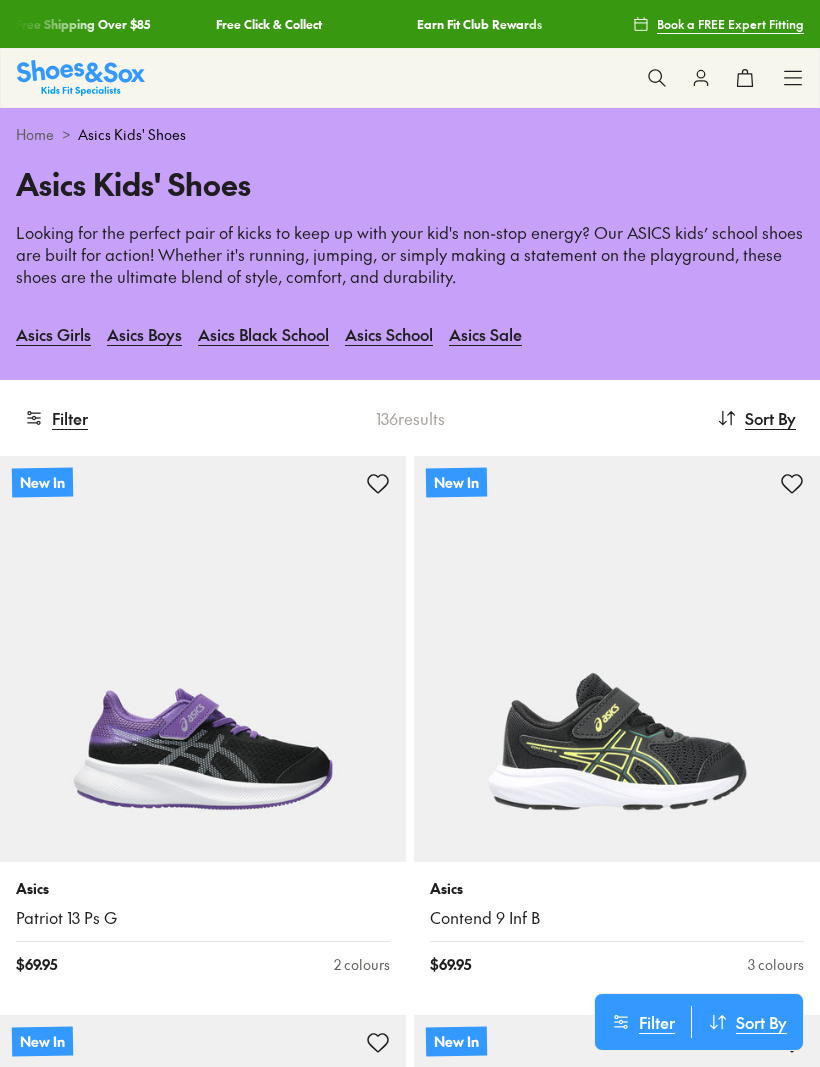 scroll, scrollTop: 0, scrollLeft: 0, axis: both 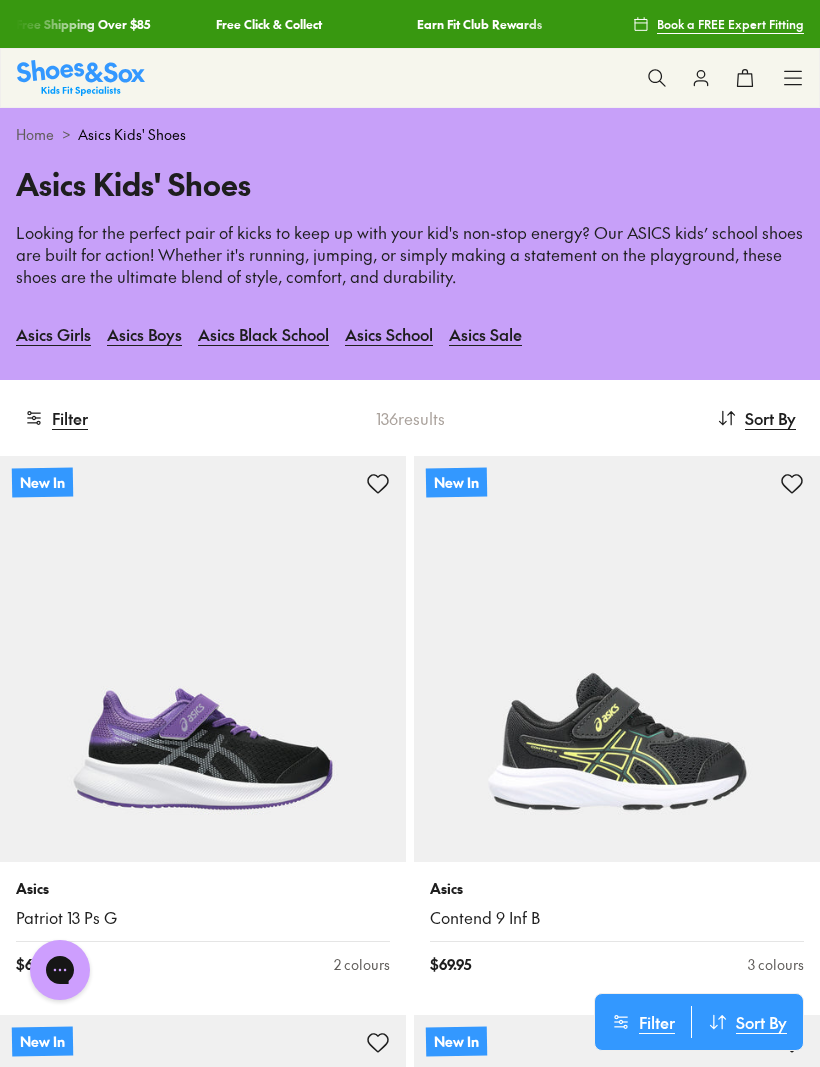 click at bounding box center [617, 659] 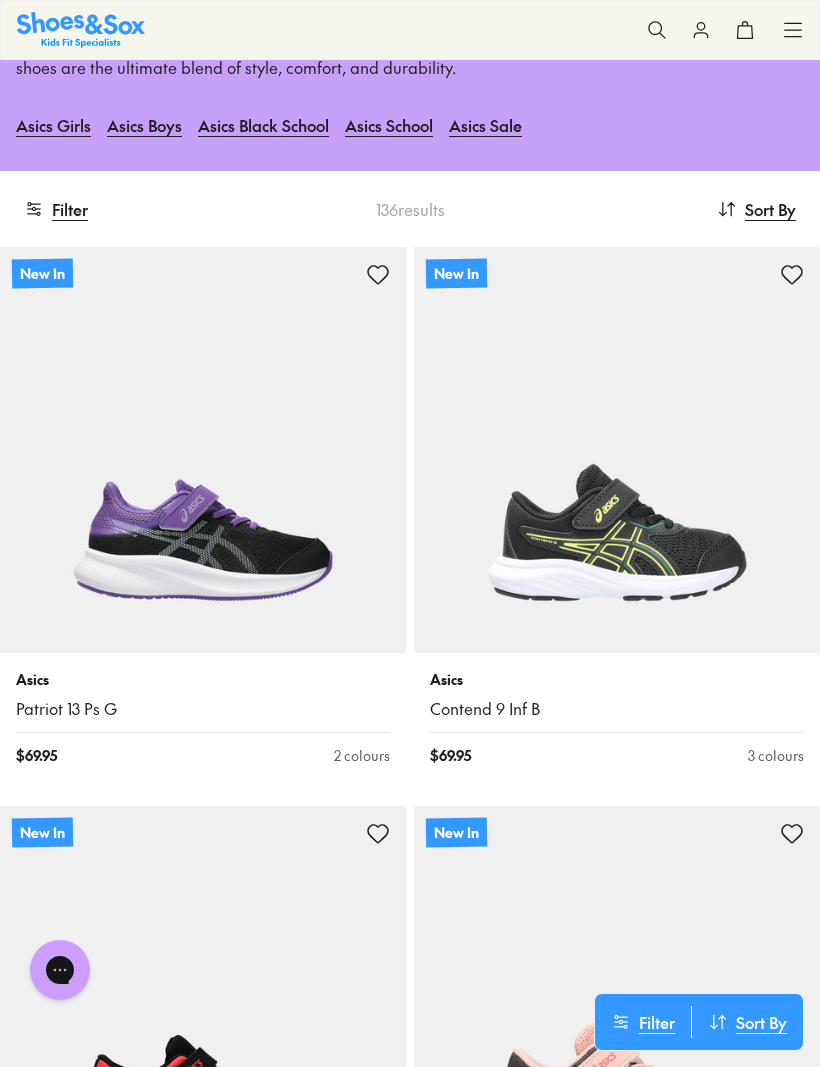 scroll, scrollTop: 210, scrollLeft: 0, axis: vertical 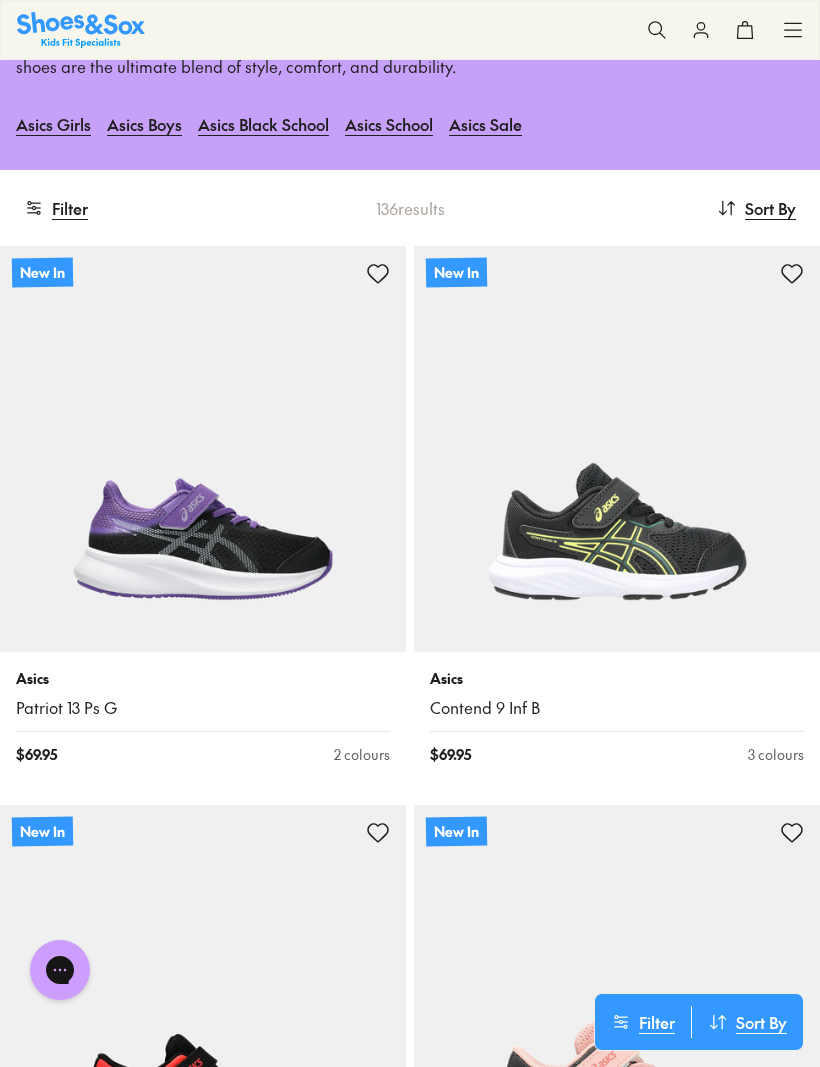 click at bounding box center (203, 449) 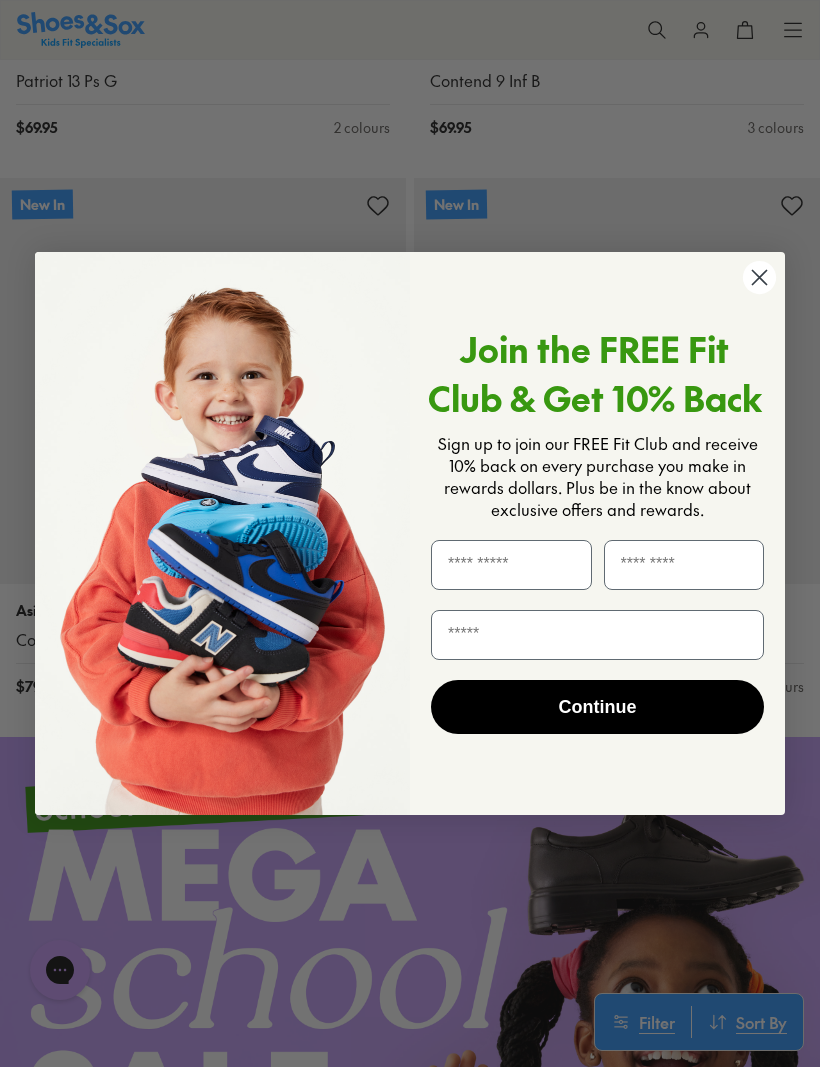scroll, scrollTop: 880, scrollLeft: 0, axis: vertical 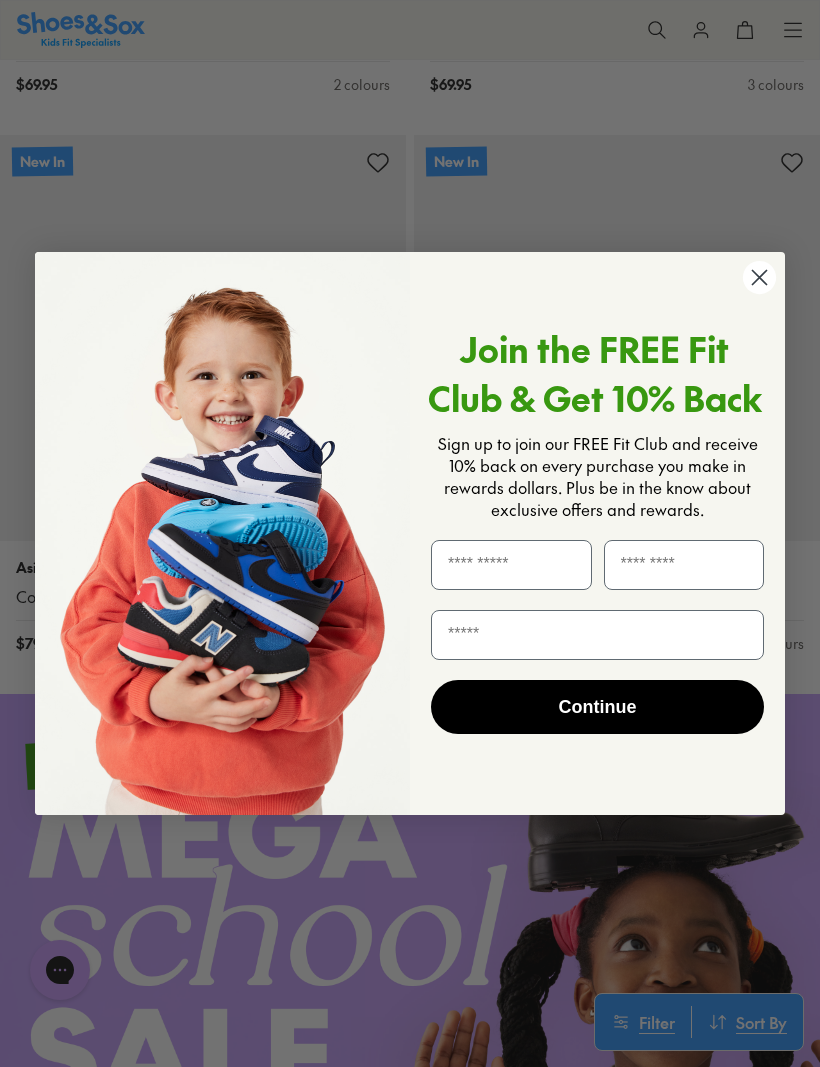 click on "Close dialog" 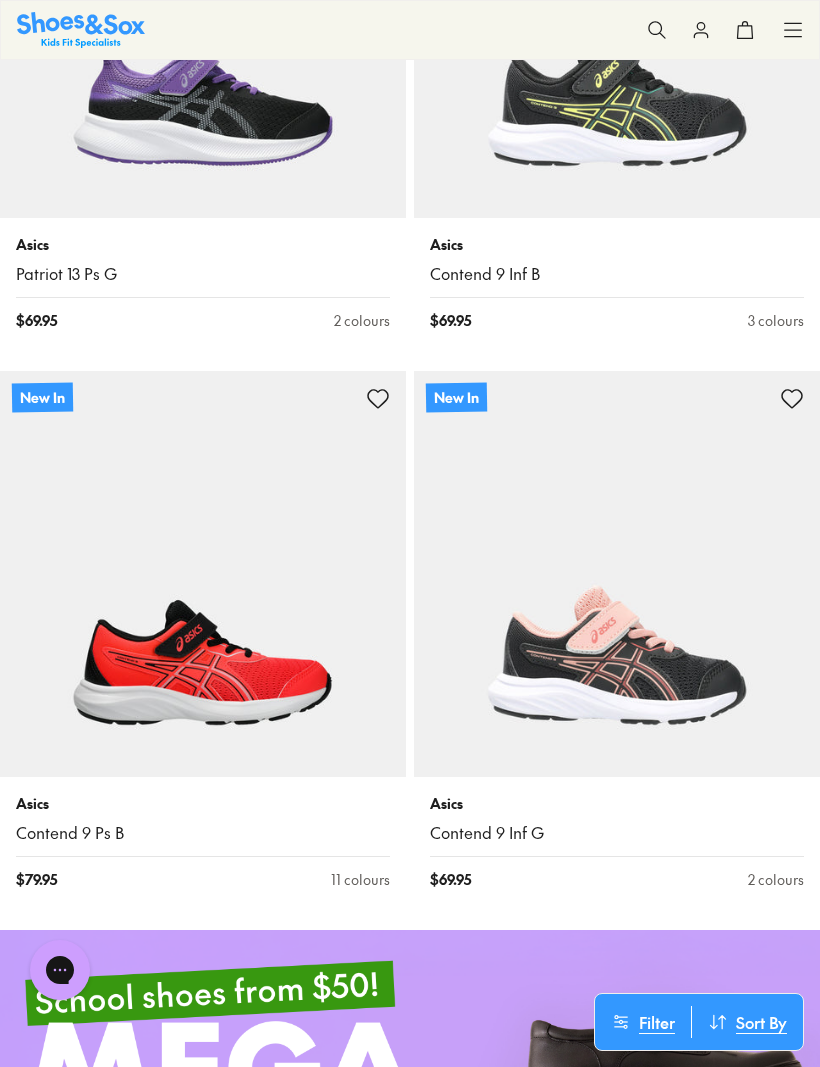 scroll, scrollTop: 652, scrollLeft: 0, axis: vertical 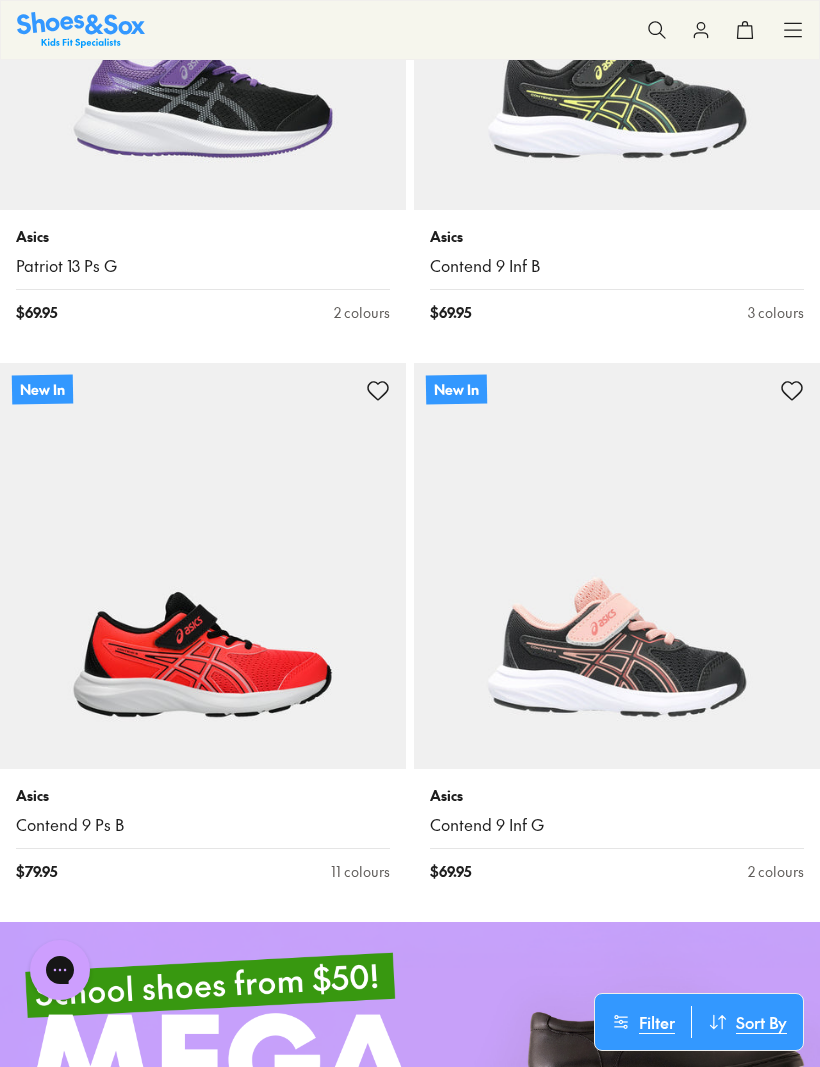 click at bounding box center (617, 566) 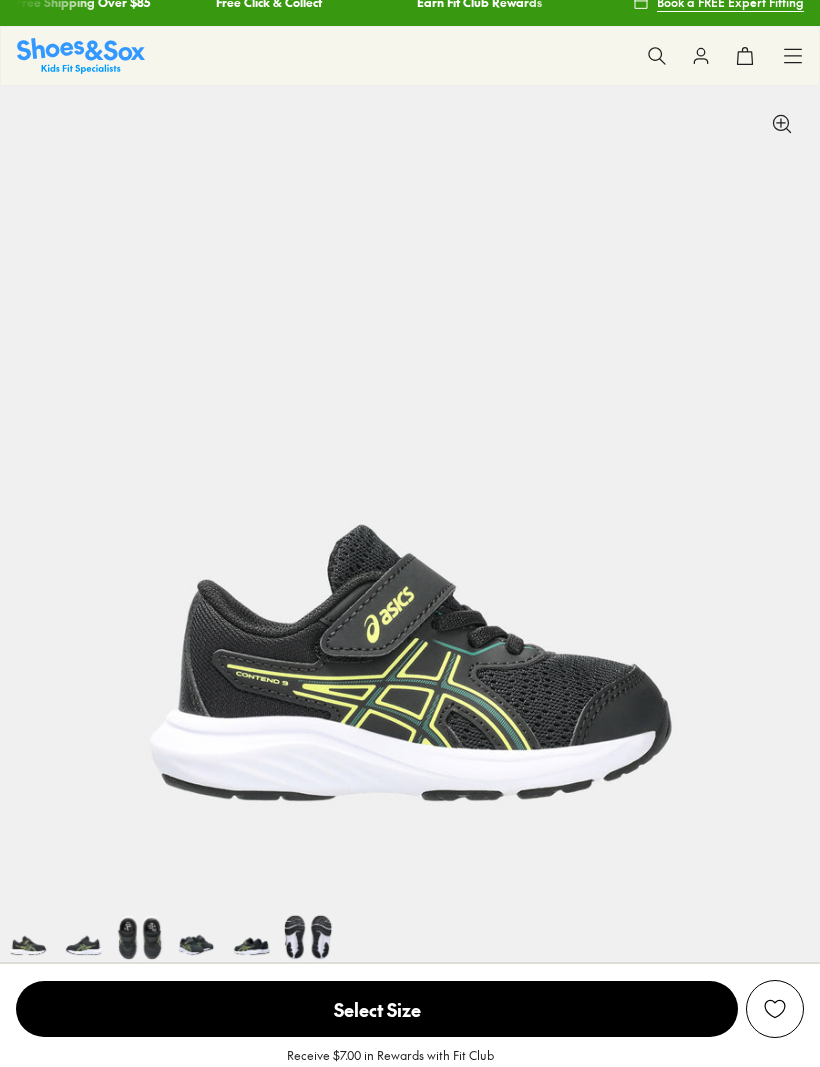 scroll, scrollTop: 22, scrollLeft: 0, axis: vertical 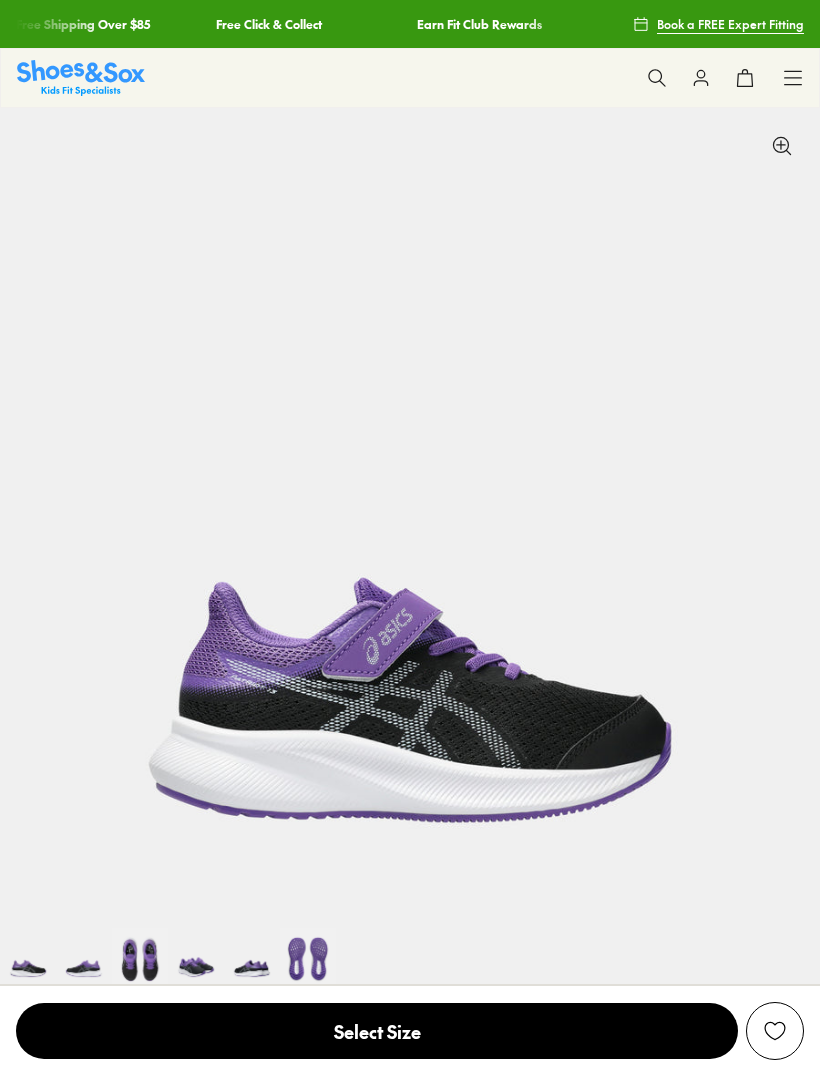 select on "*" 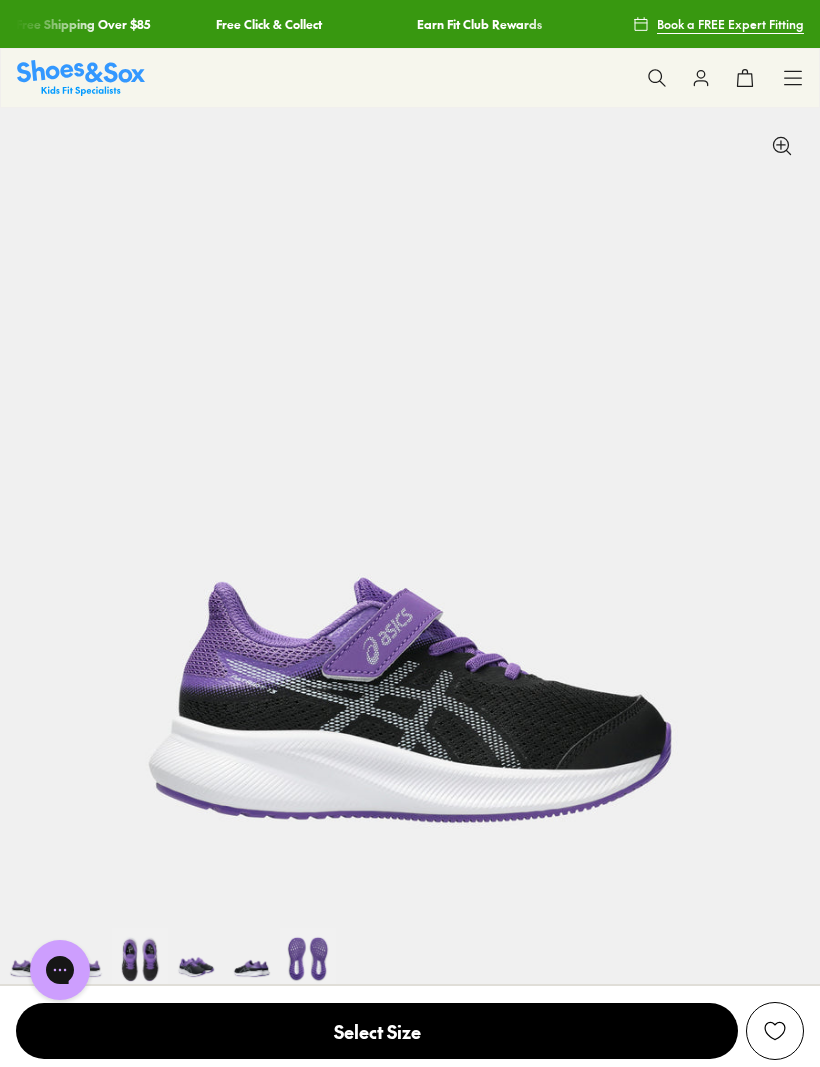 scroll, scrollTop: 0, scrollLeft: 0, axis: both 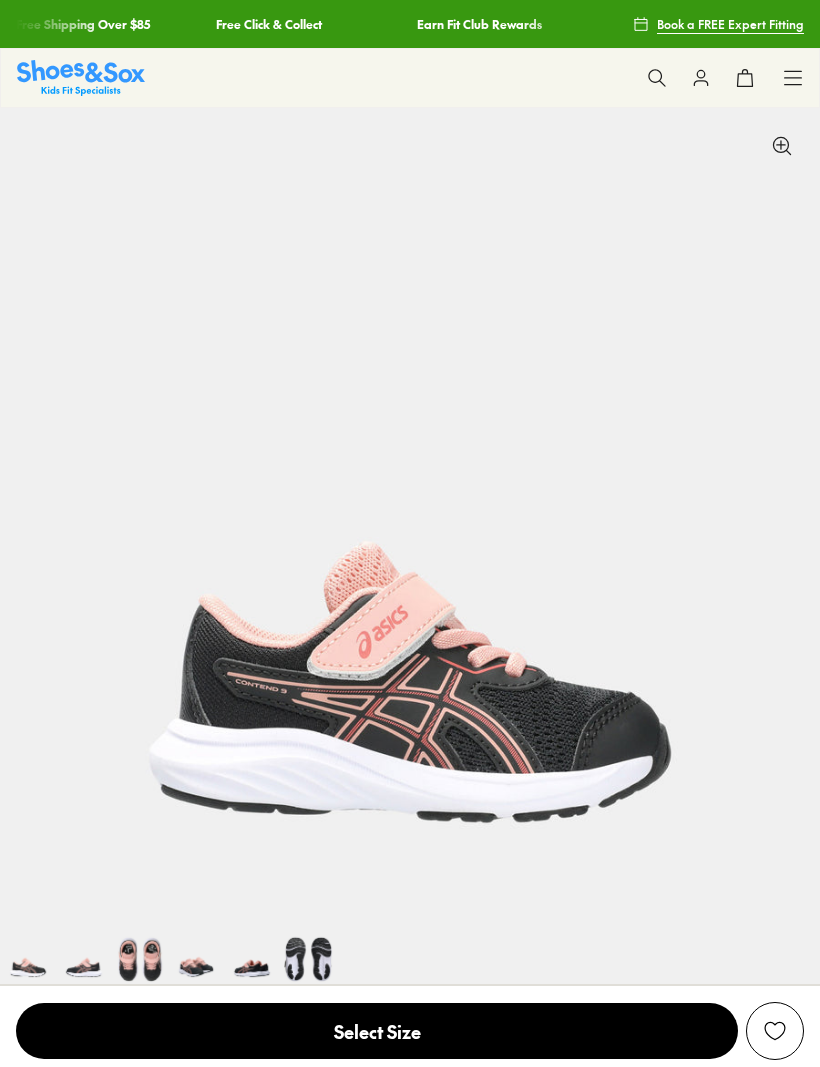 select on "*" 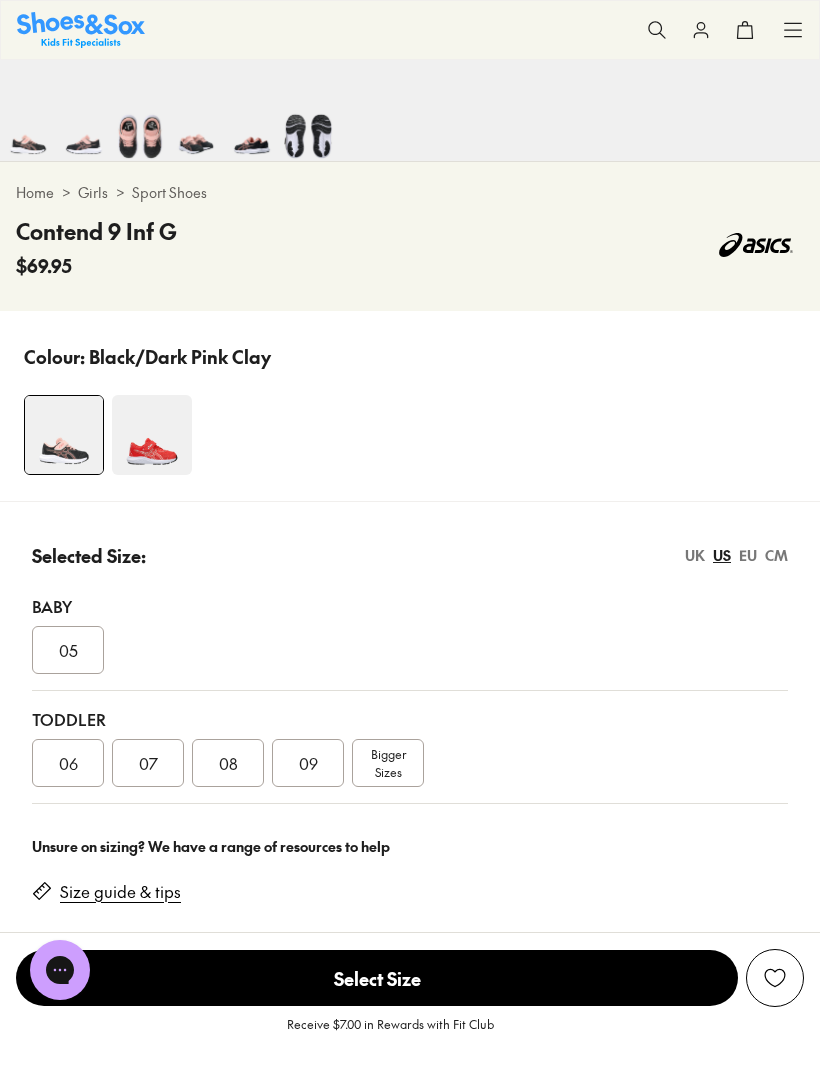 scroll, scrollTop: 824, scrollLeft: 0, axis: vertical 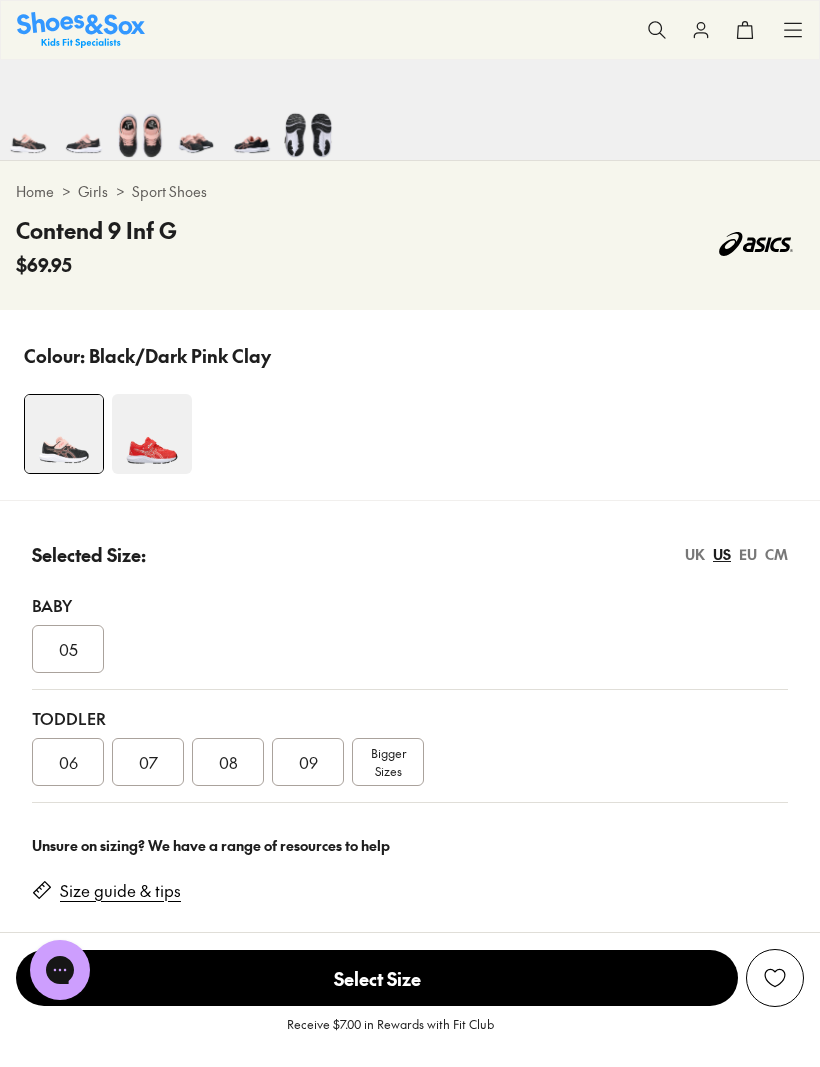 click on "Bigger Sizes" at bounding box center [388, 762] 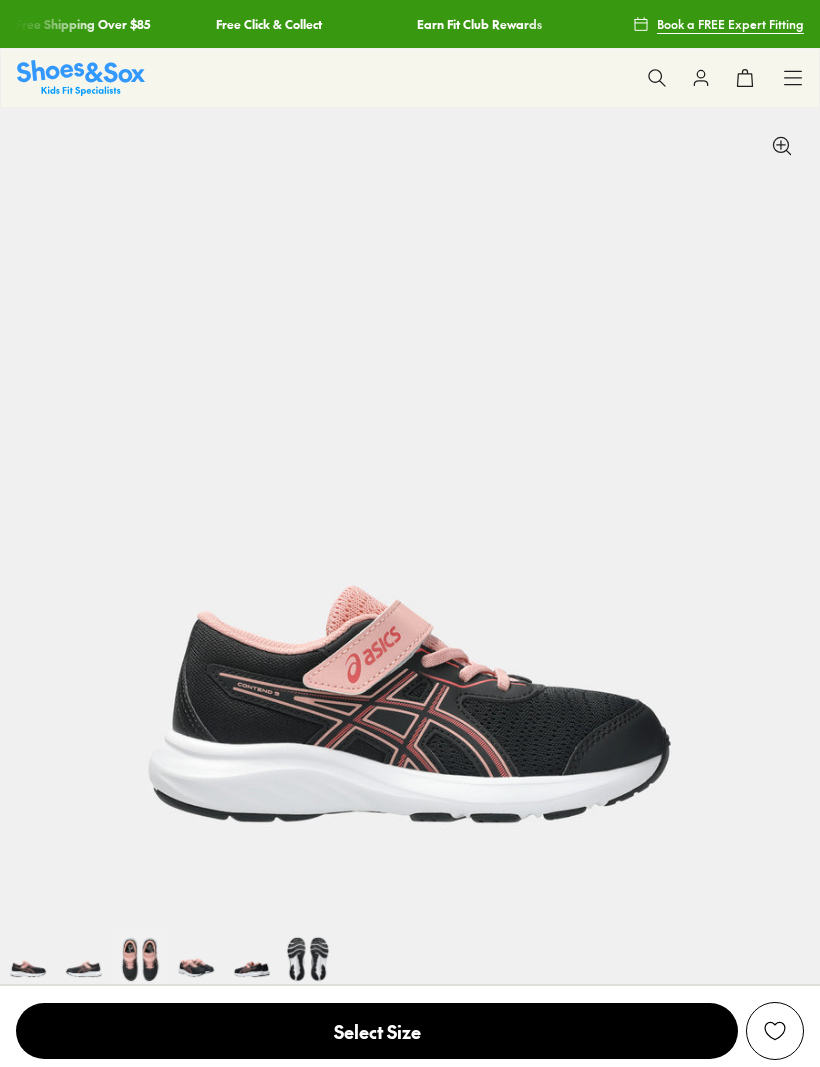 scroll, scrollTop: 0, scrollLeft: 0, axis: both 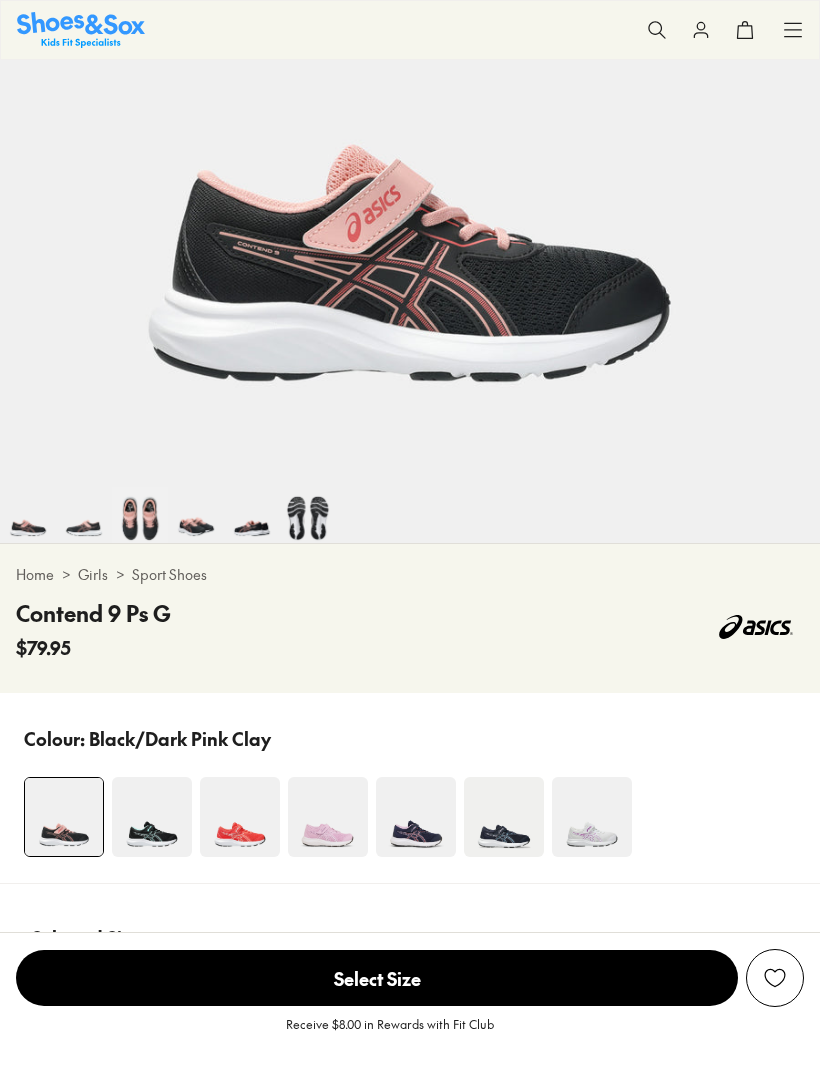 select on "*" 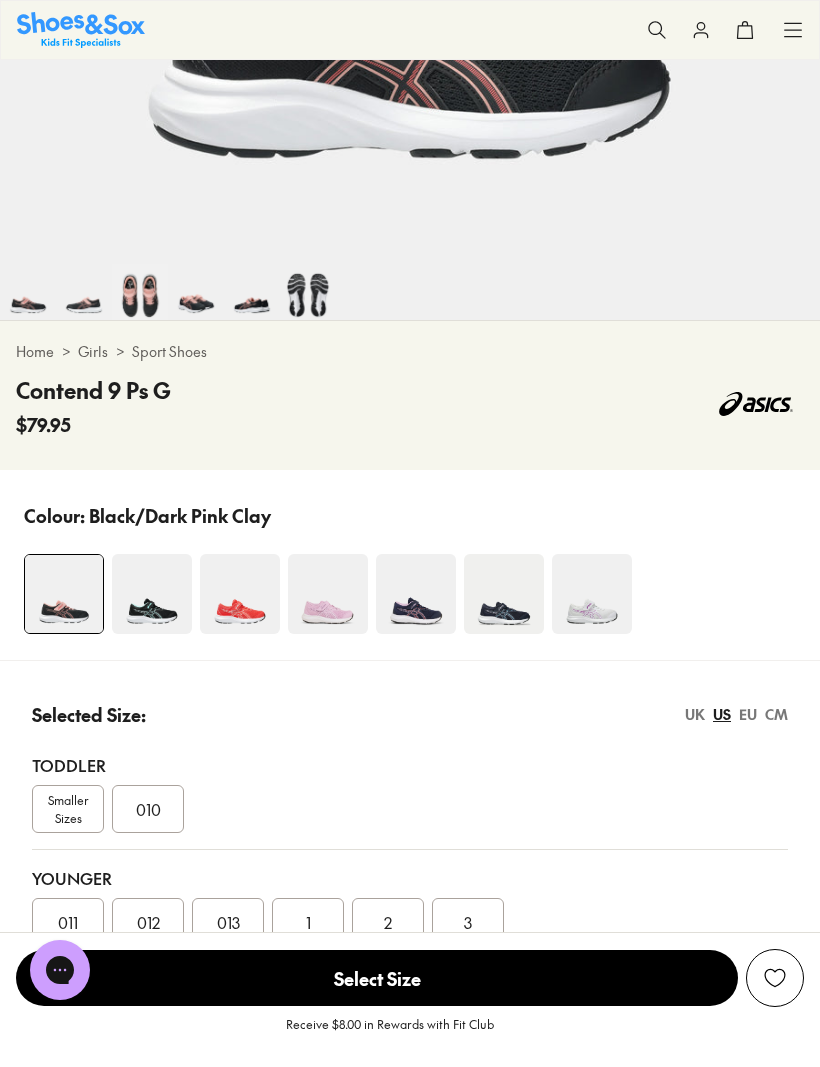 scroll, scrollTop: 665, scrollLeft: 0, axis: vertical 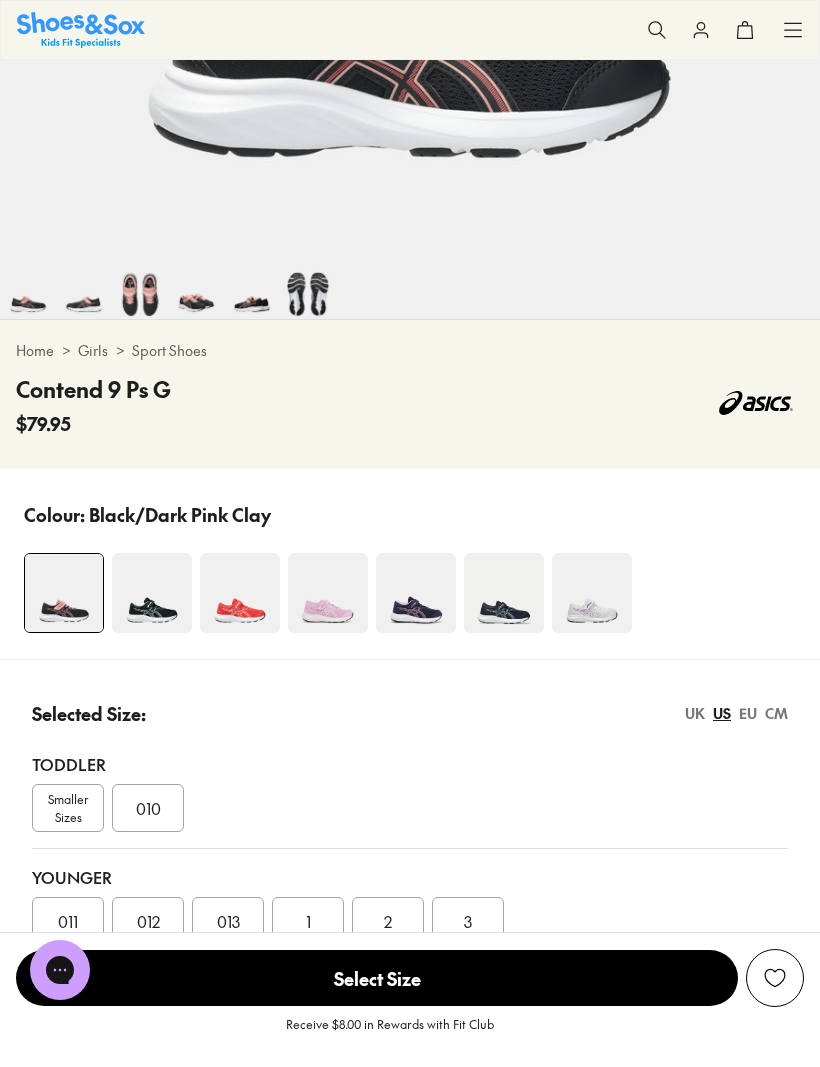 click on "3" at bounding box center [468, 921] 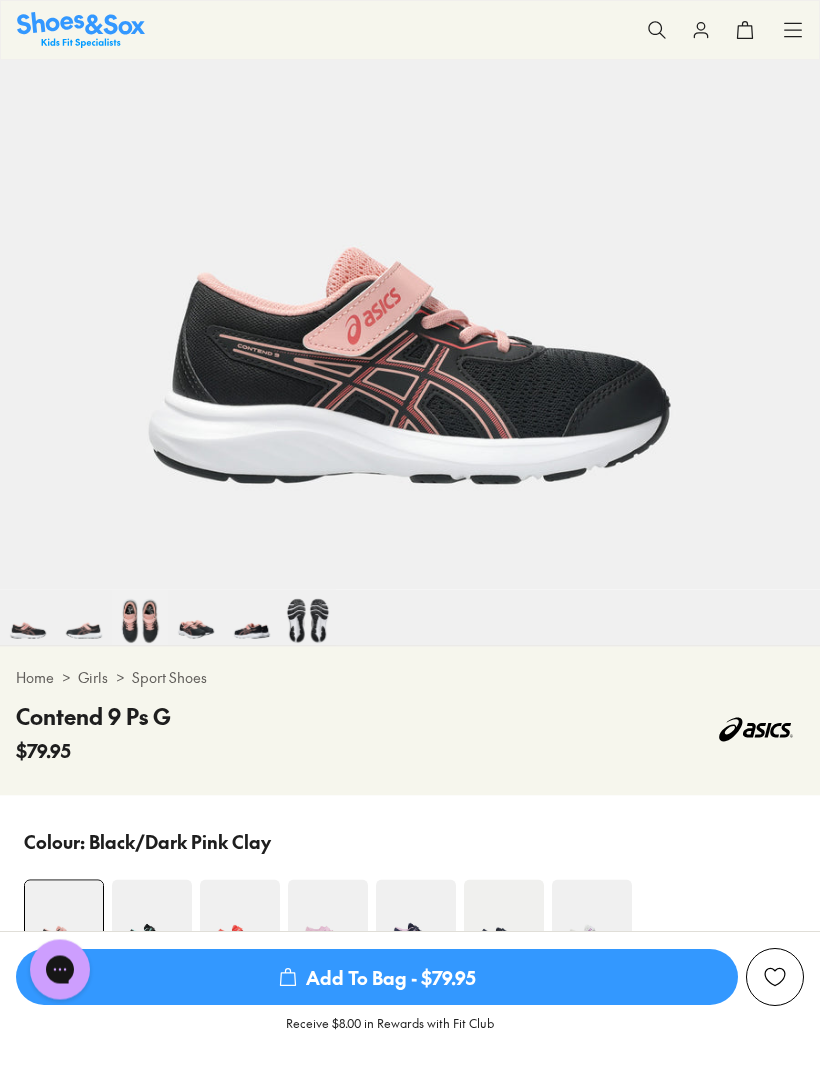 scroll, scrollTop: 337, scrollLeft: 0, axis: vertical 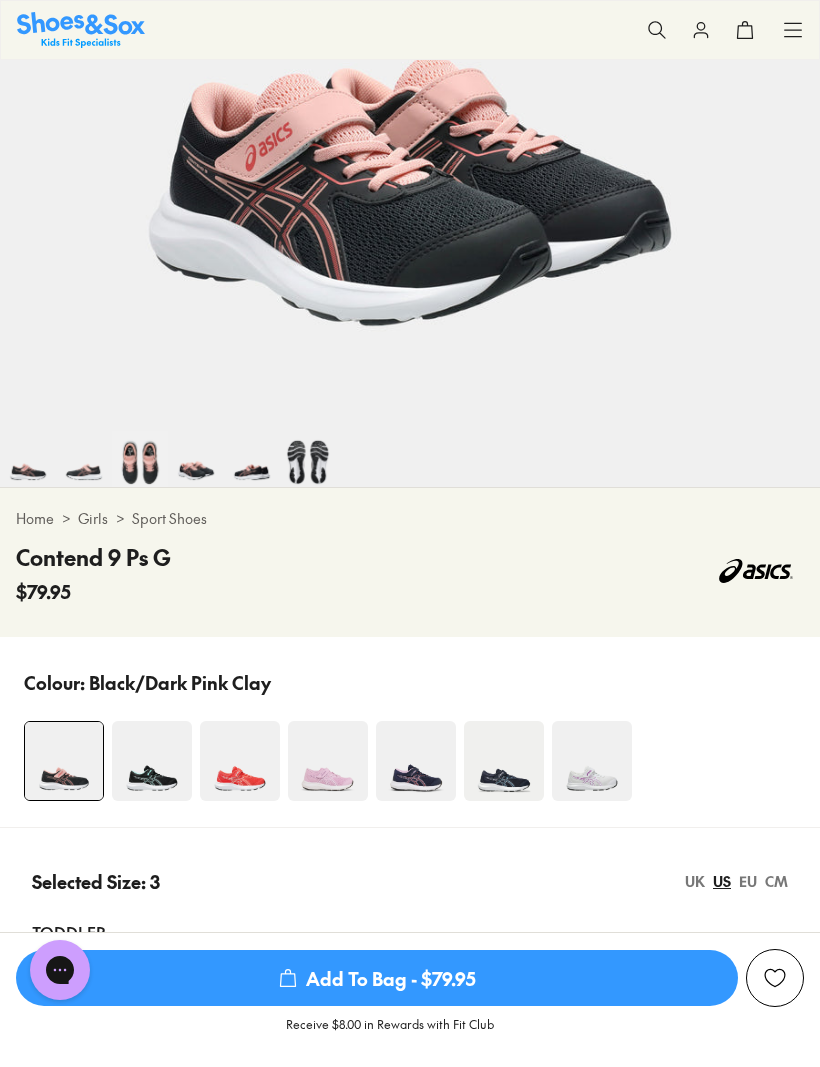 click at bounding box center (416, 761) 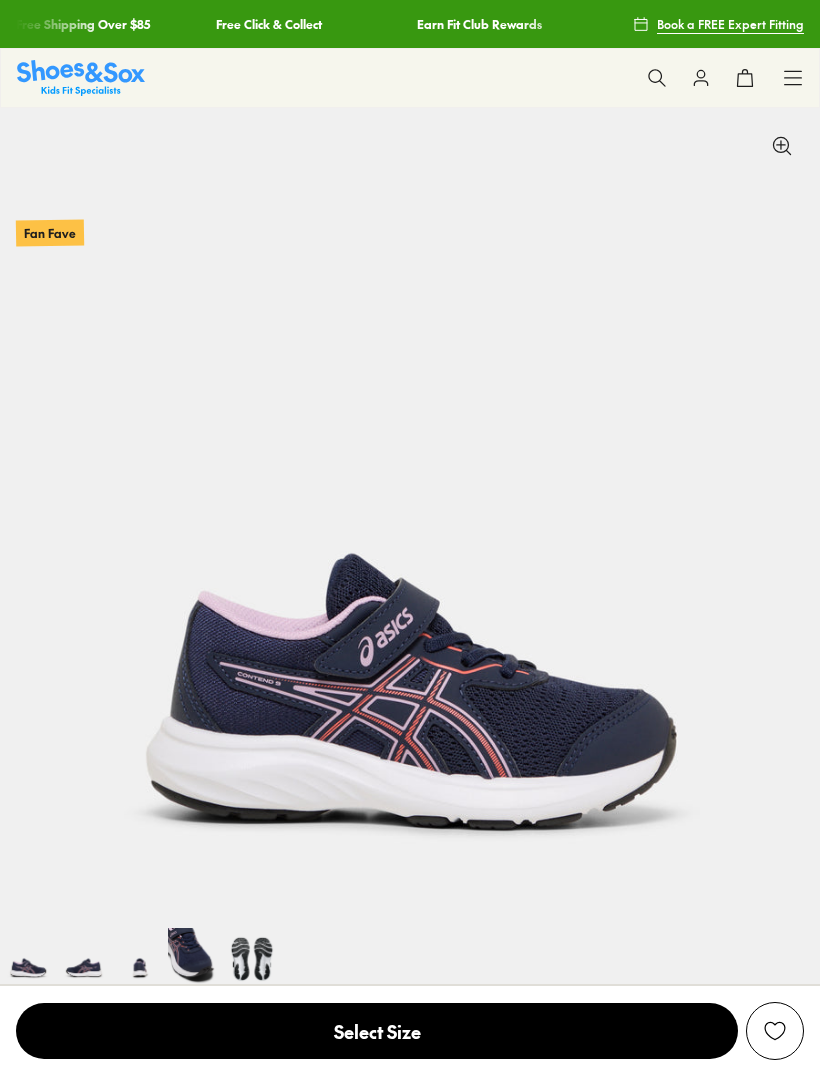scroll, scrollTop: 0, scrollLeft: 0, axis: both 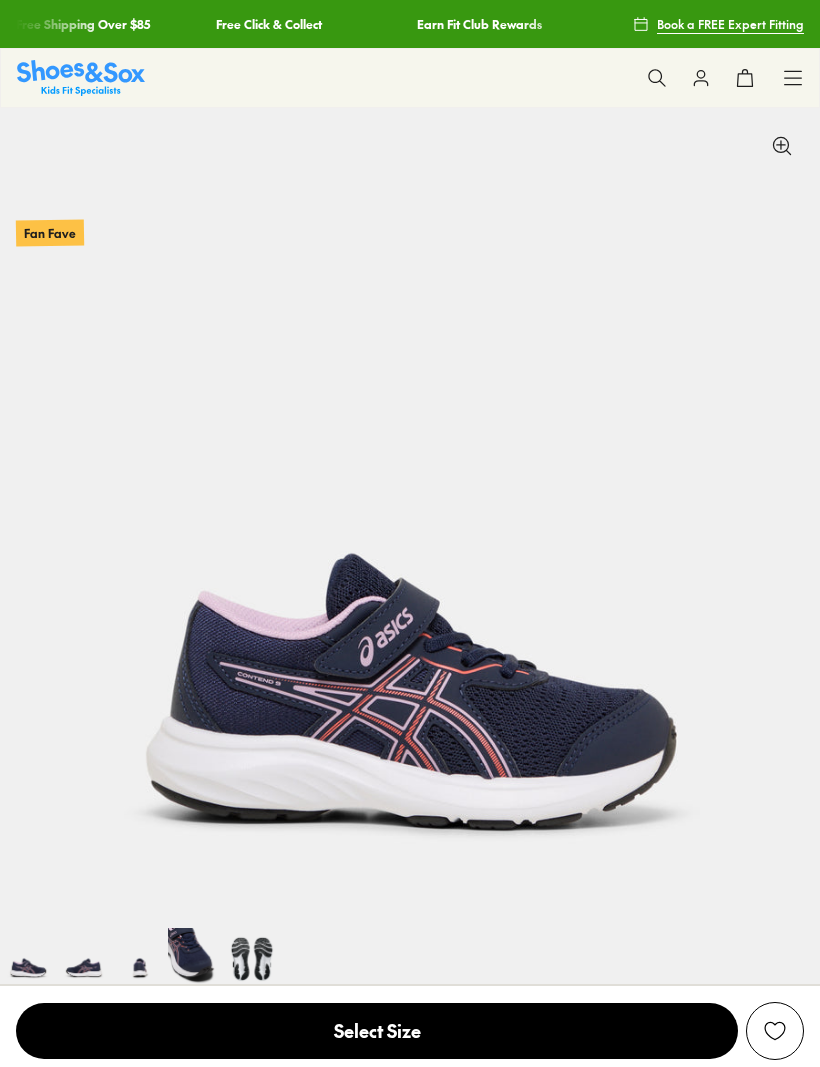 select on "*" 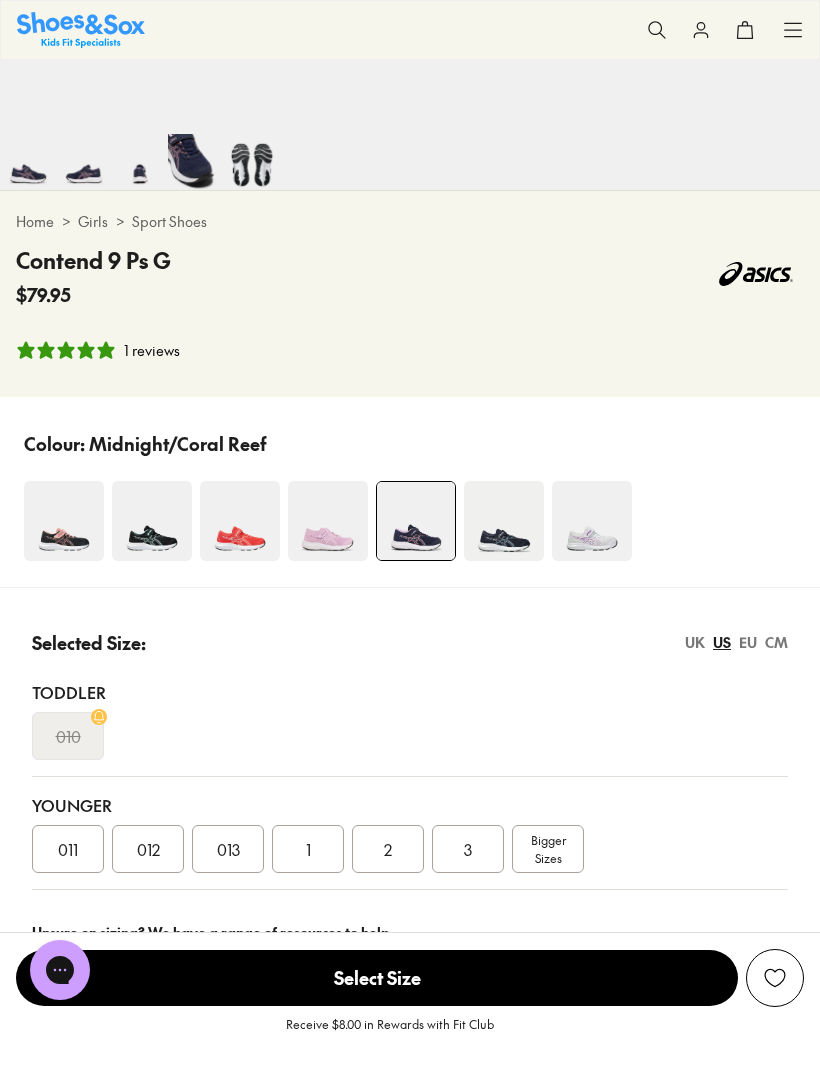 scroll, scrollTop: 795, scrollLeft: 0, axis: vertical 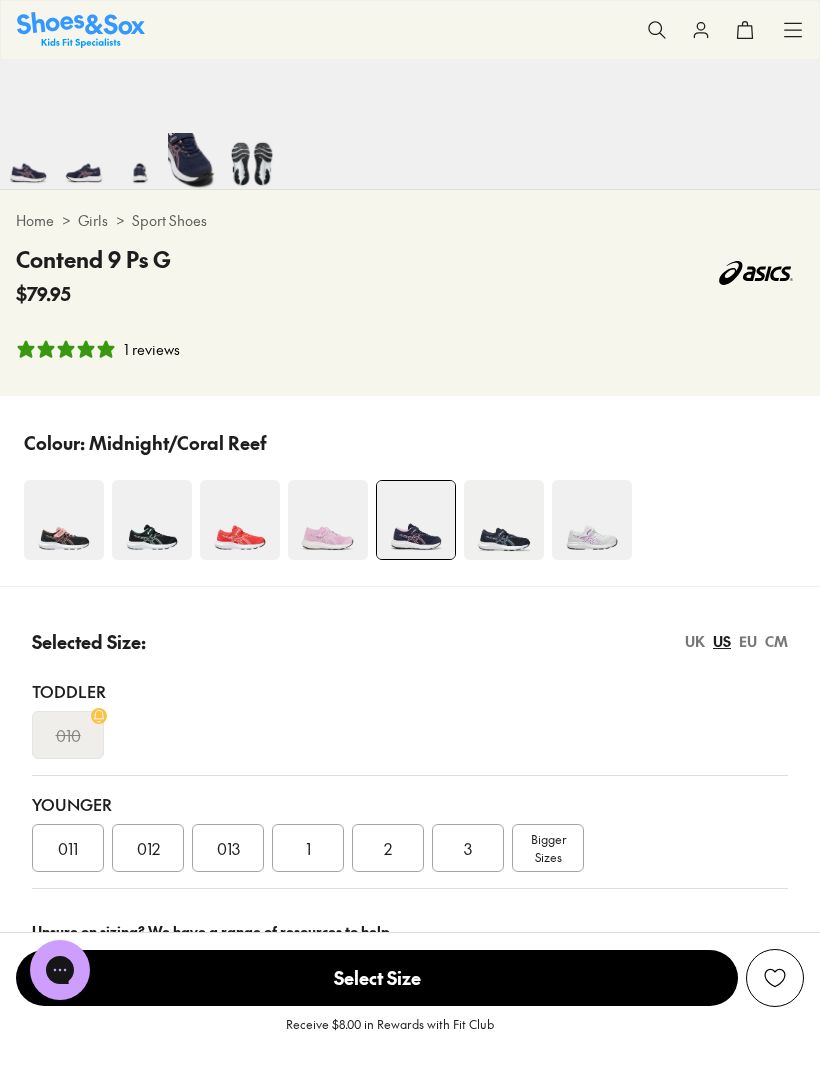 click on "3" at bounding box center (468, 848) 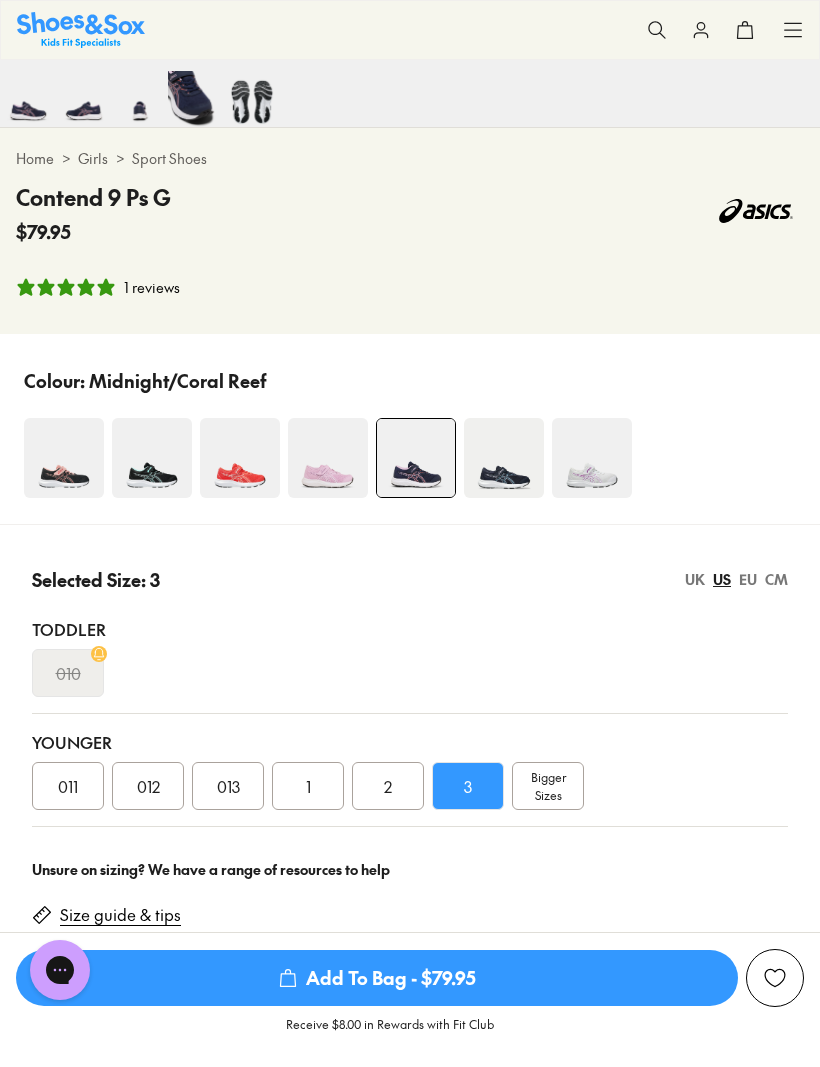 scroll, scrollTop: 869, scrollLeft: 0, axis: vertical 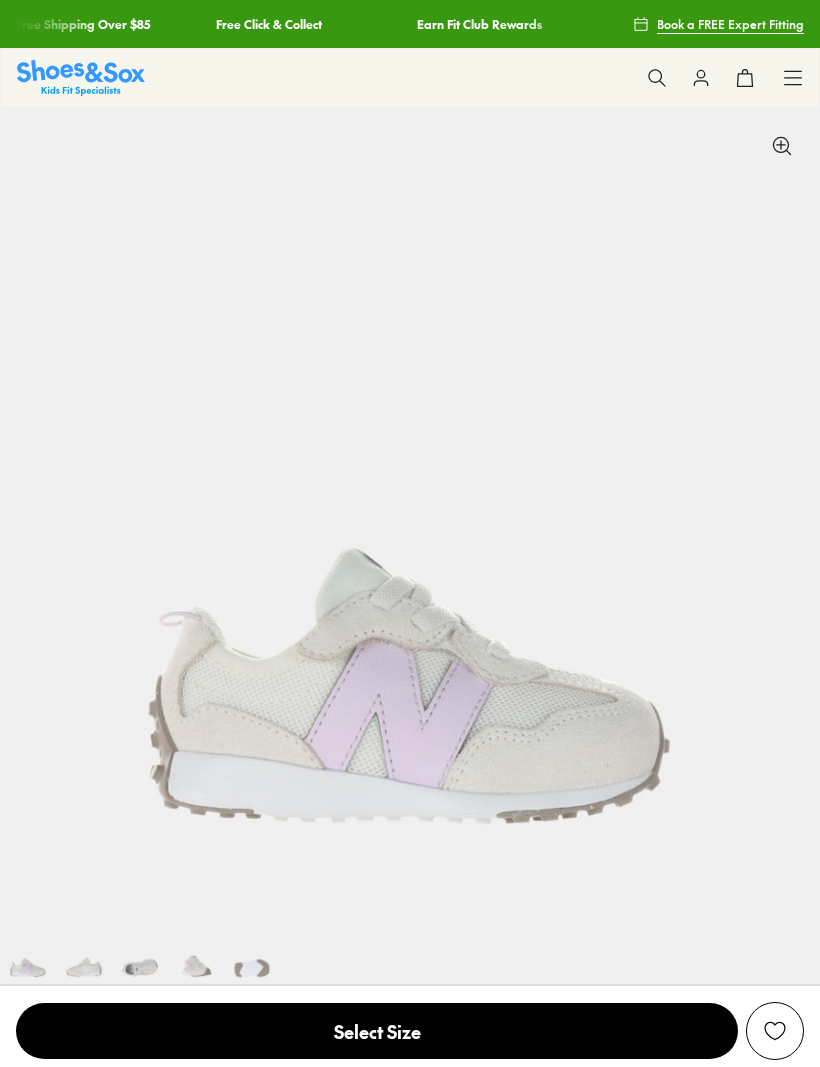 select on "*" 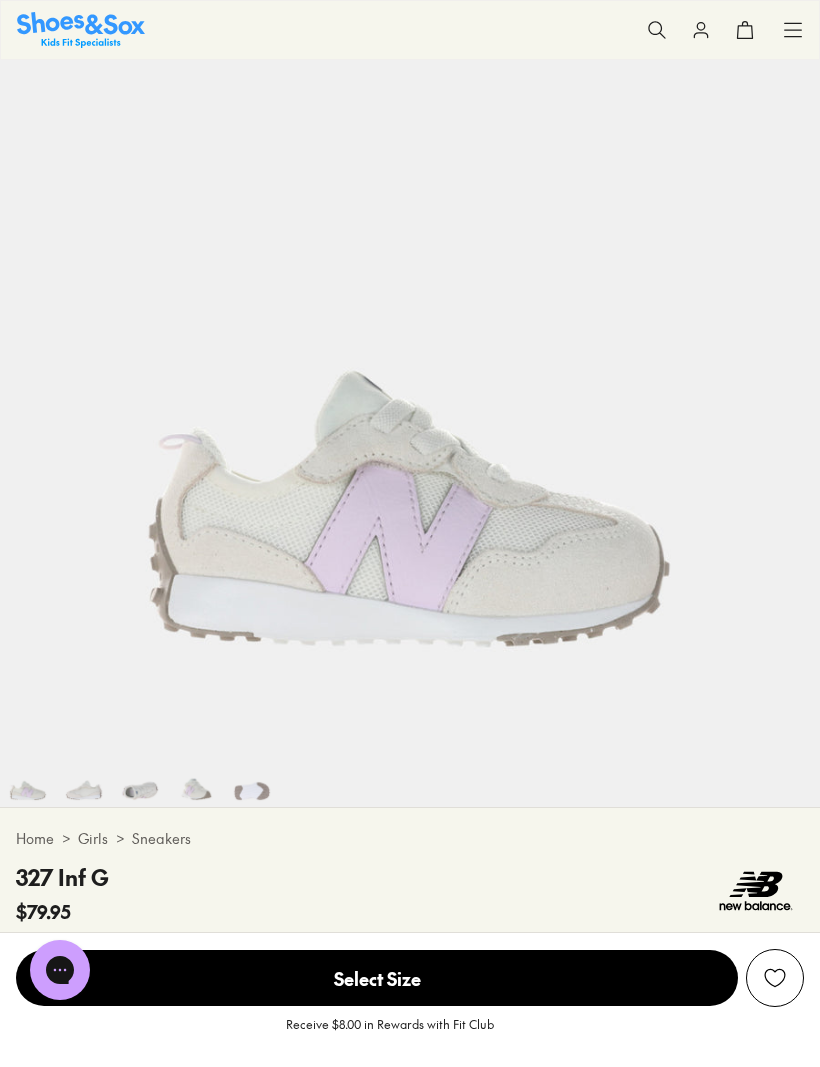 scroll, scrollTop: 0, scrollLeft: 0, axis: both 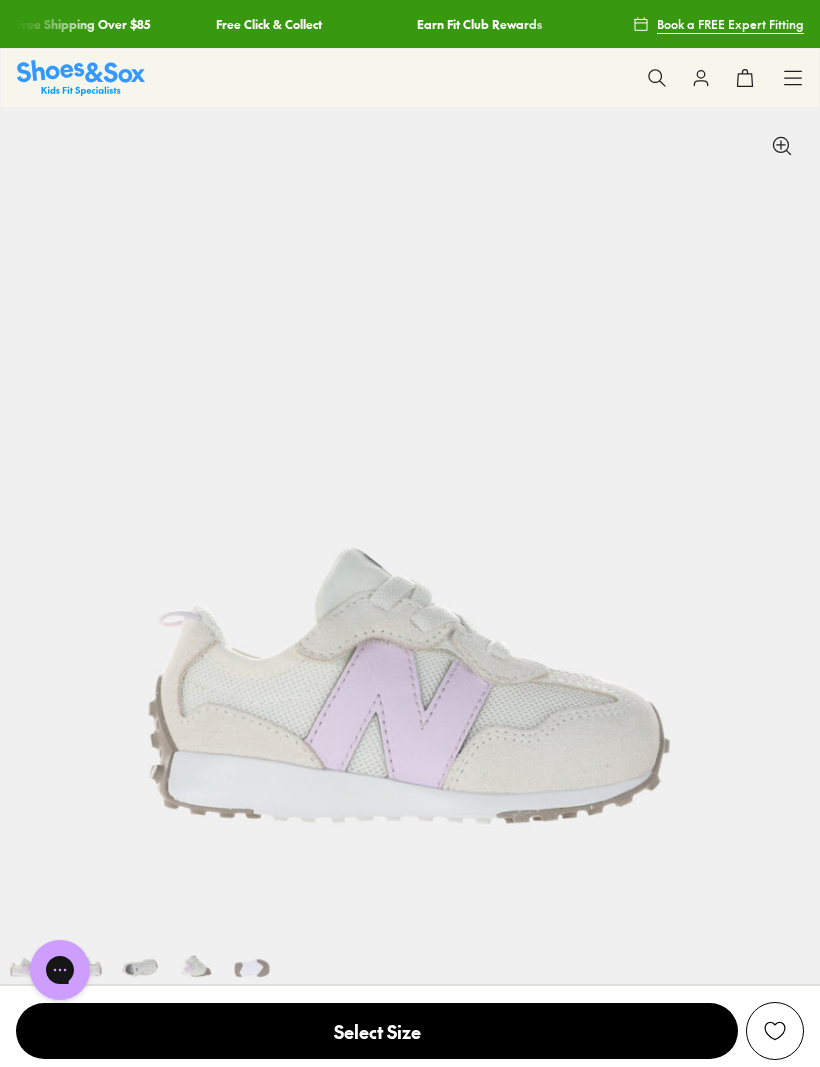 click 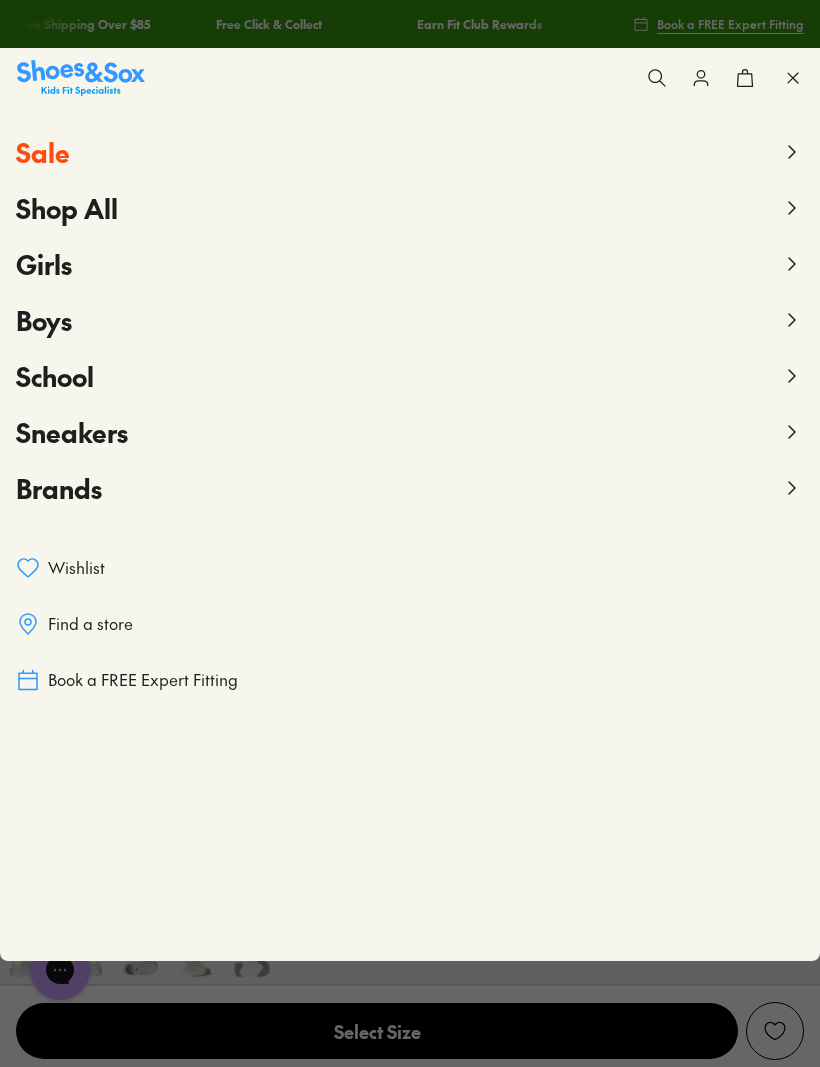 click 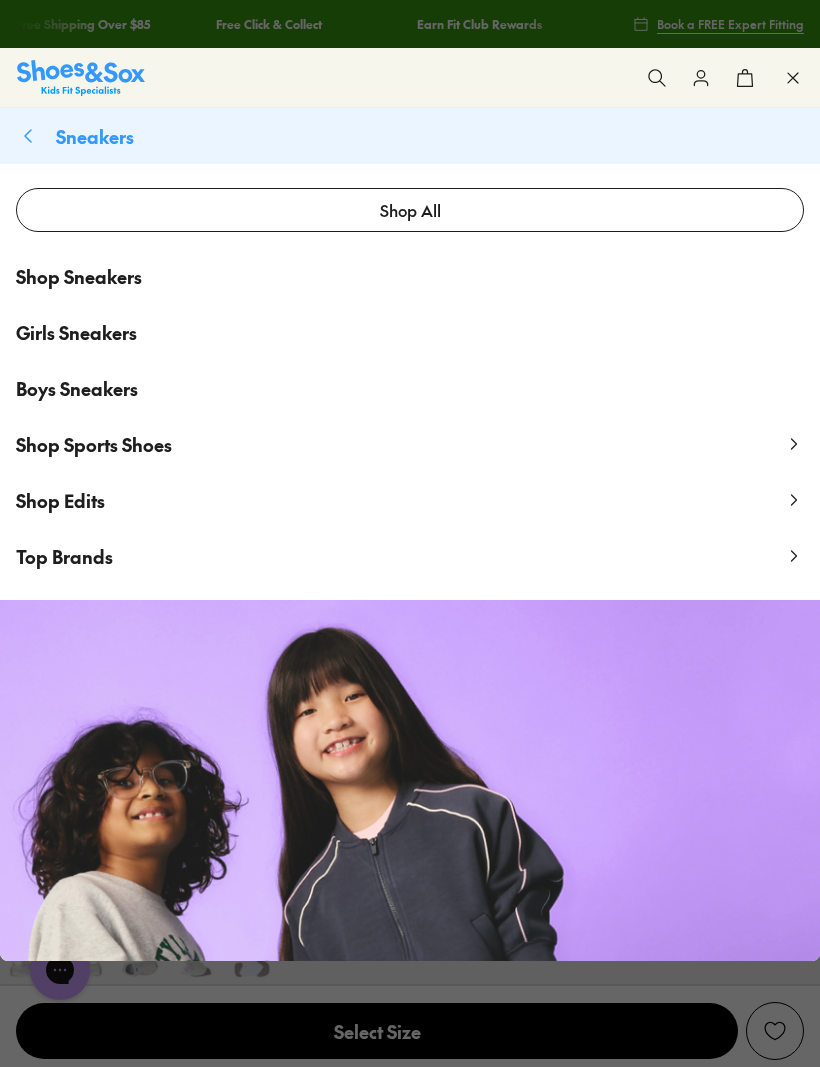 click on "Girls Sneakers" at bounding box center (76, 332) 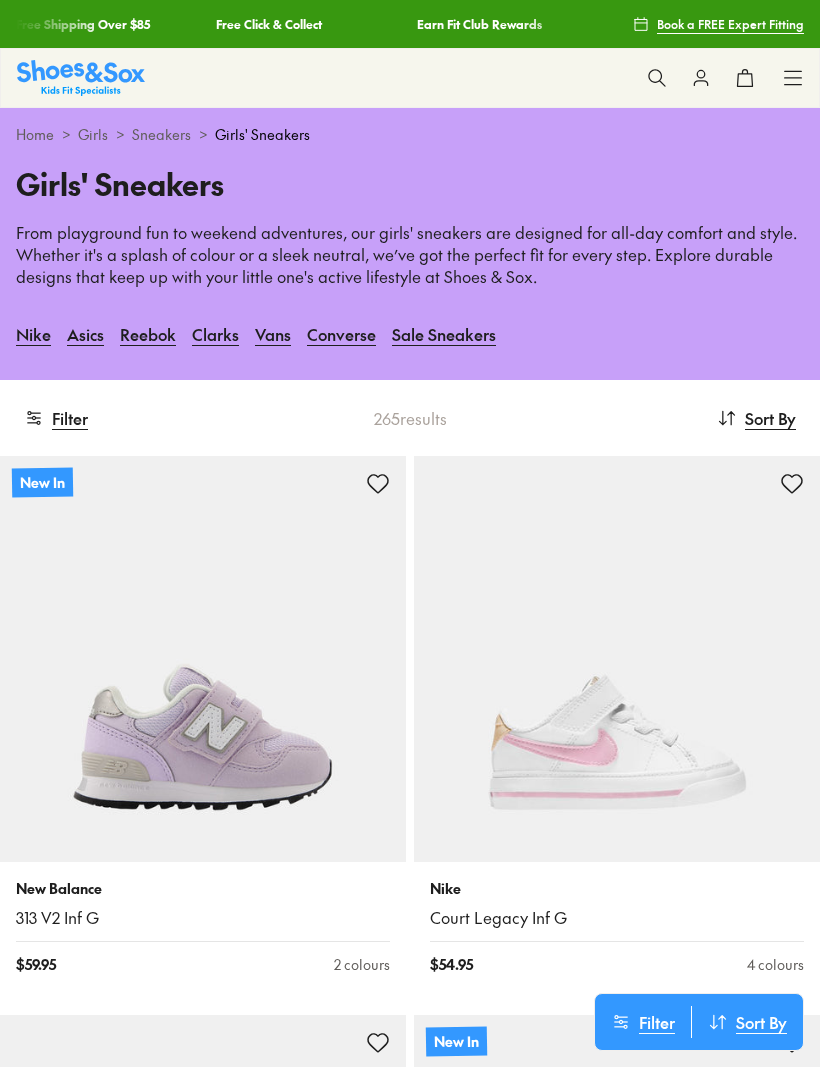 scroll, scrollTop: 0, scrollLeft: 0, axis: both 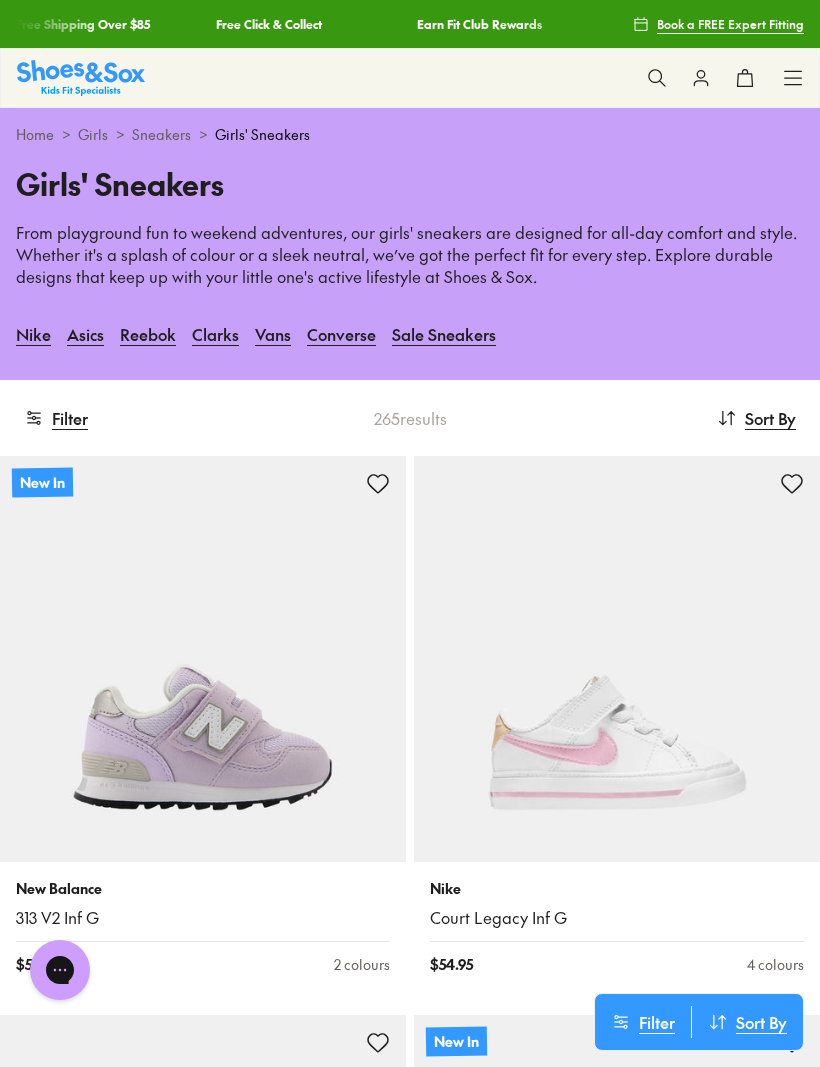 click on "Filter" at bounding box center [56, 418] 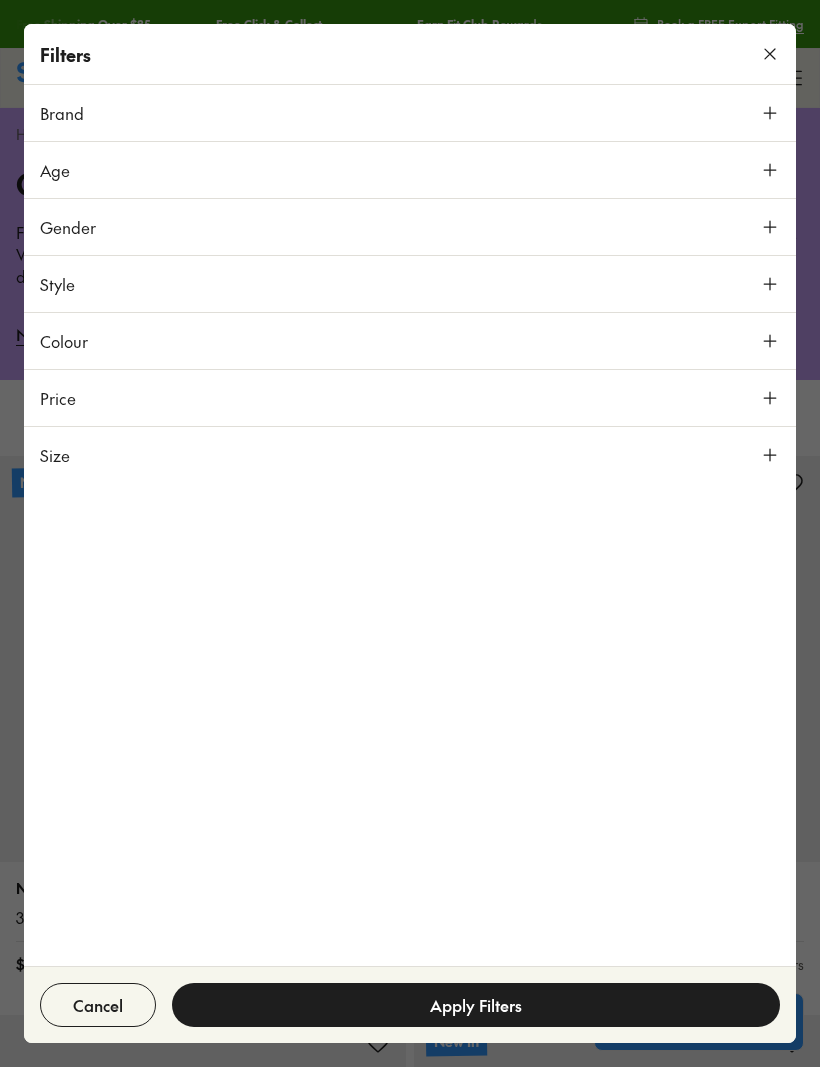 click on "Style" at bounding box center (410, 284) 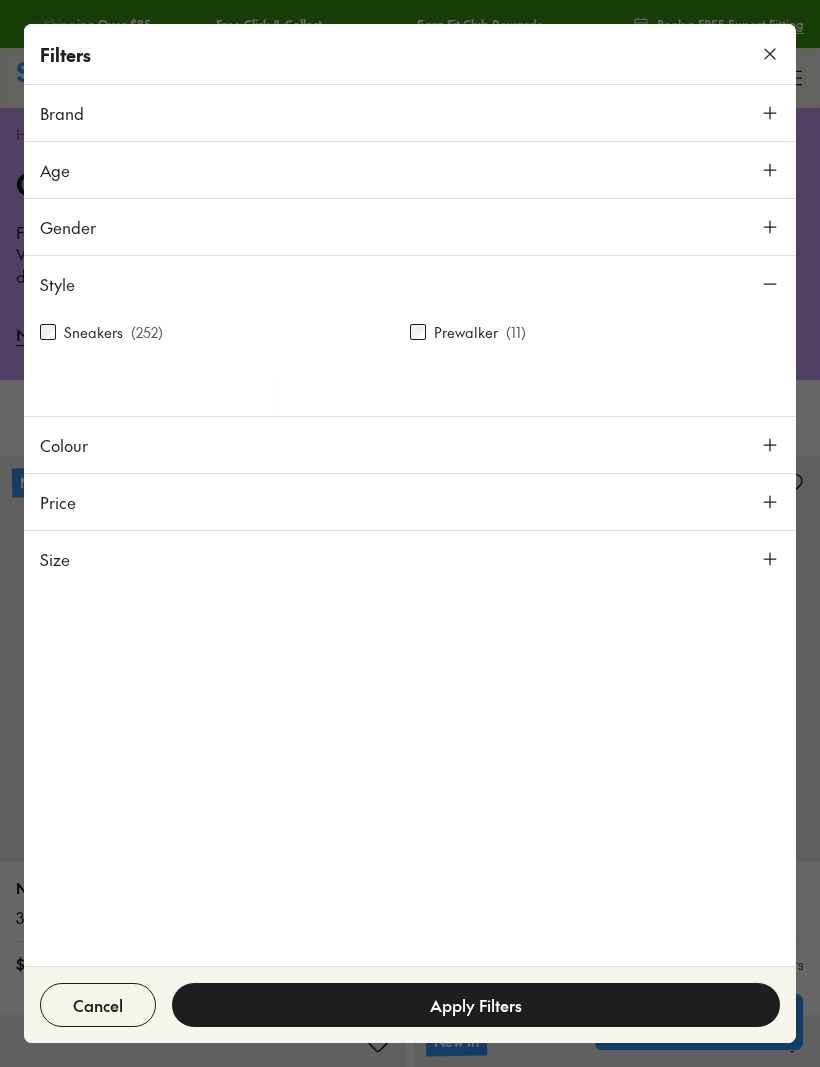 click on "Style" at bounding box center (410, 284) 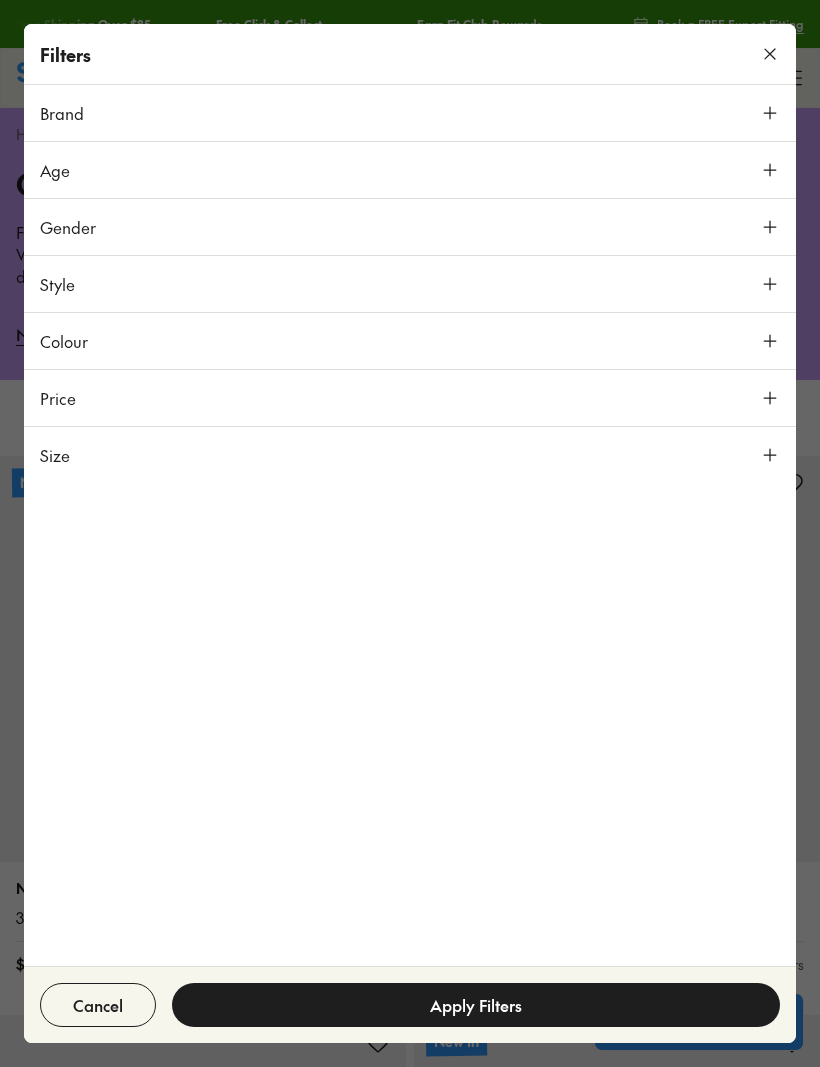 click on "Size" at bounding box center (410, 455) 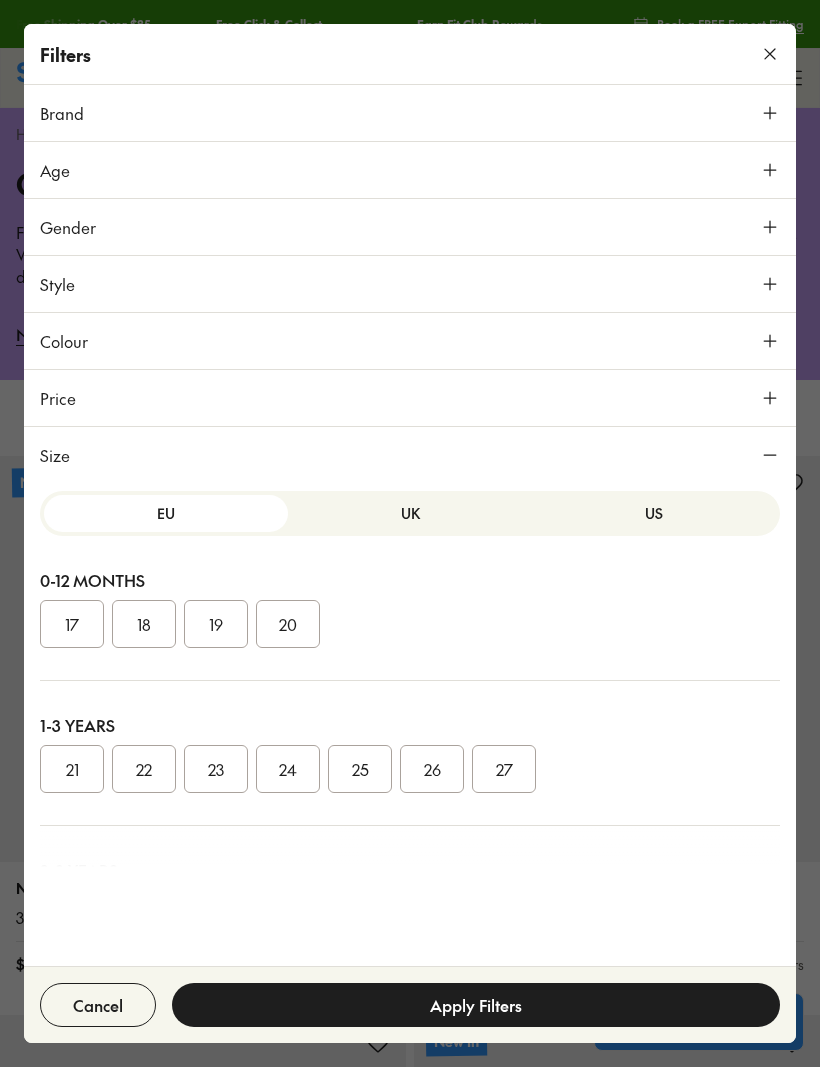 scroll, scrollTop: 0, scrollLeft: 0, axis: both 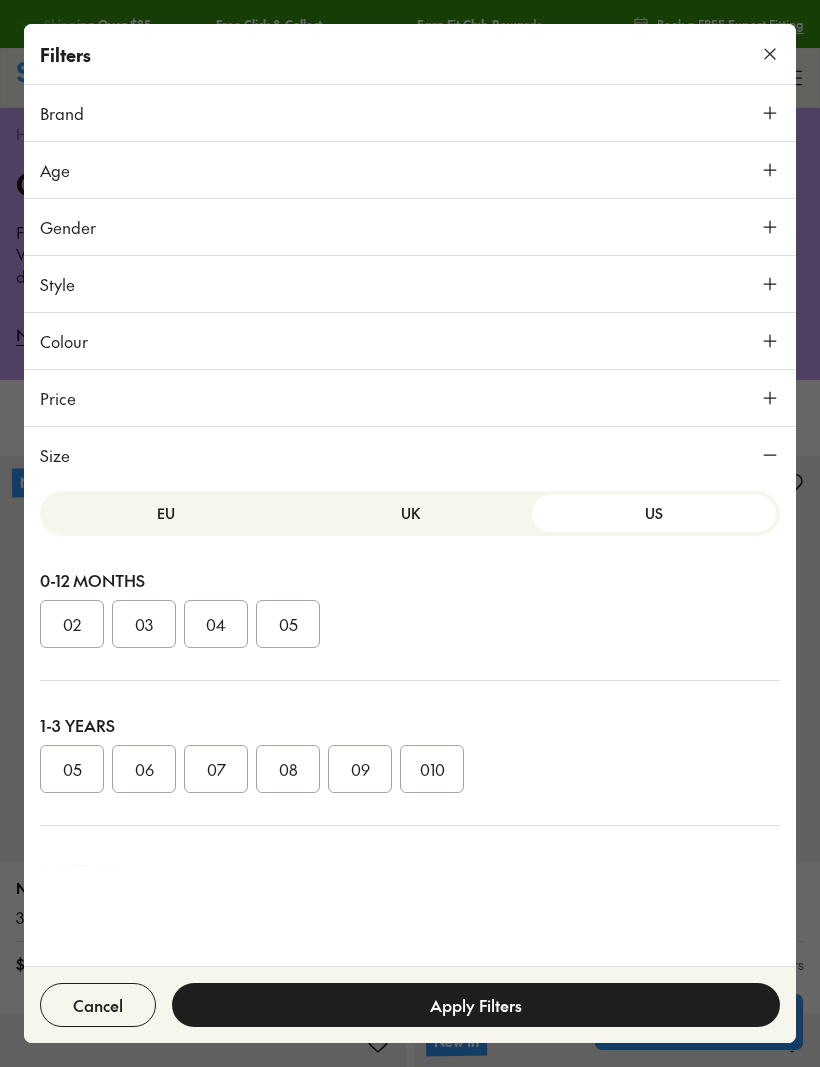 click on "03" at bounding box center [144, 624] 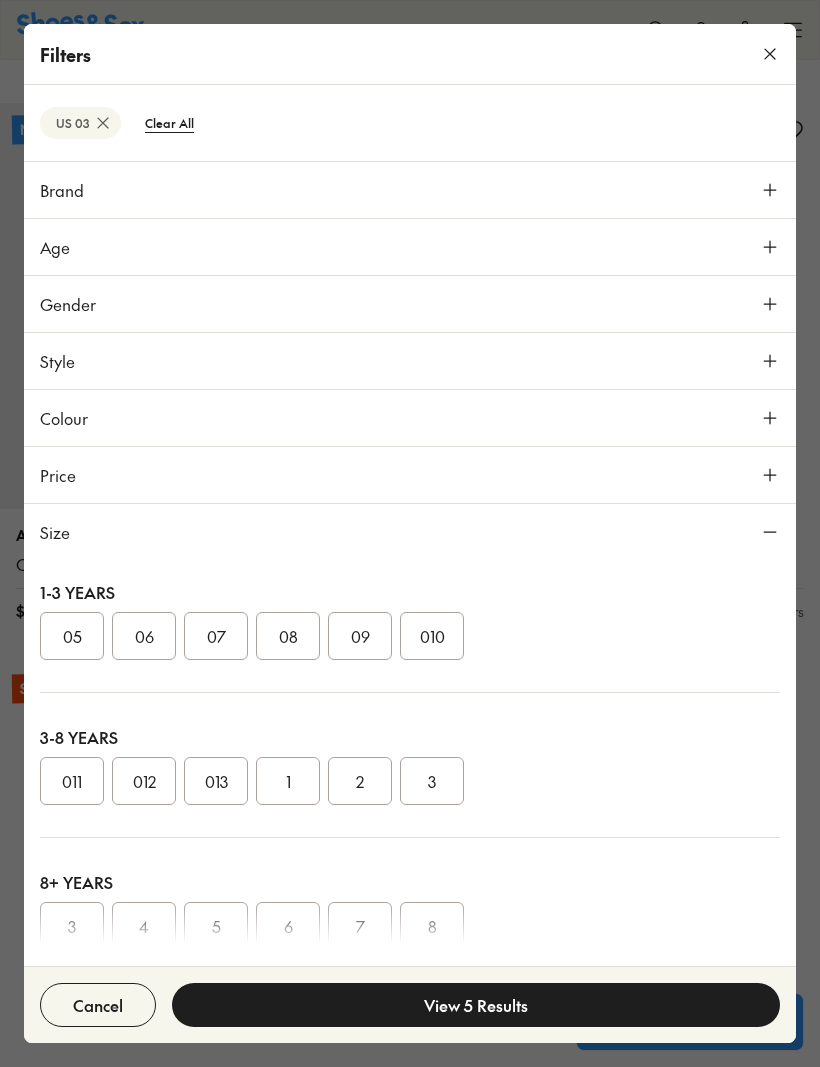 scroll, scrollTop: 214, scrollLeft: 0, axis: vertical 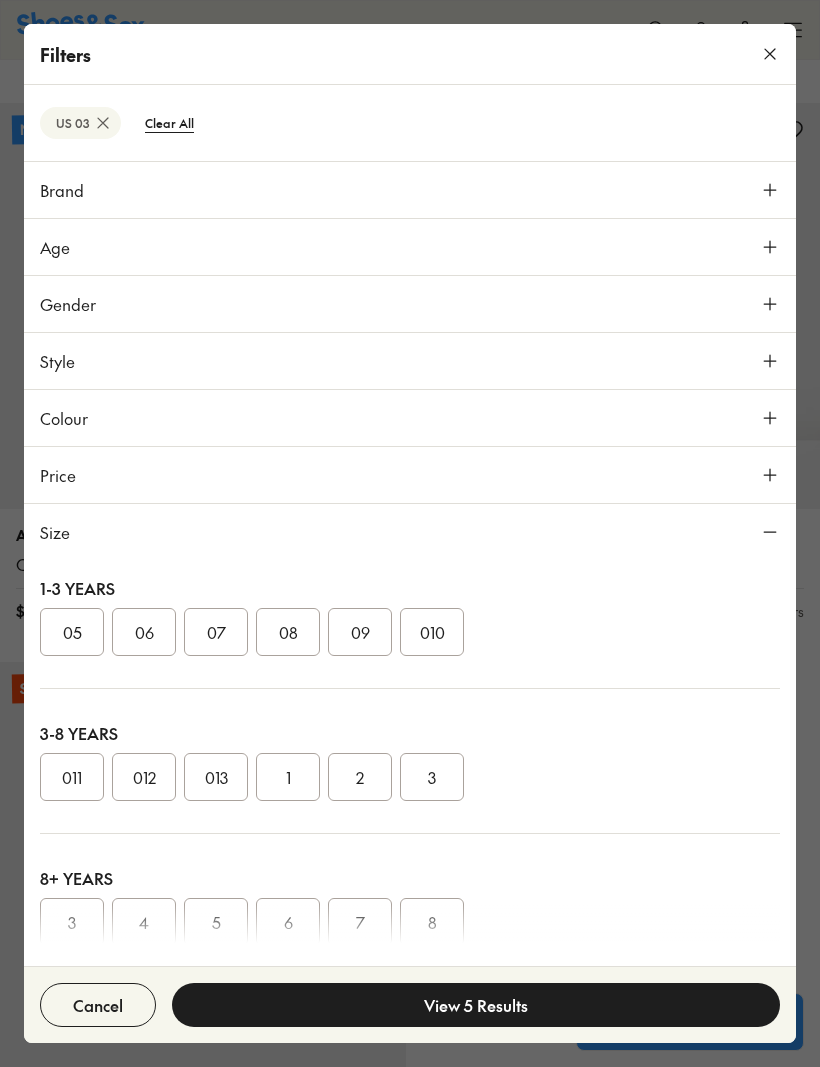 click on "3" at bounding box center [432, 777] 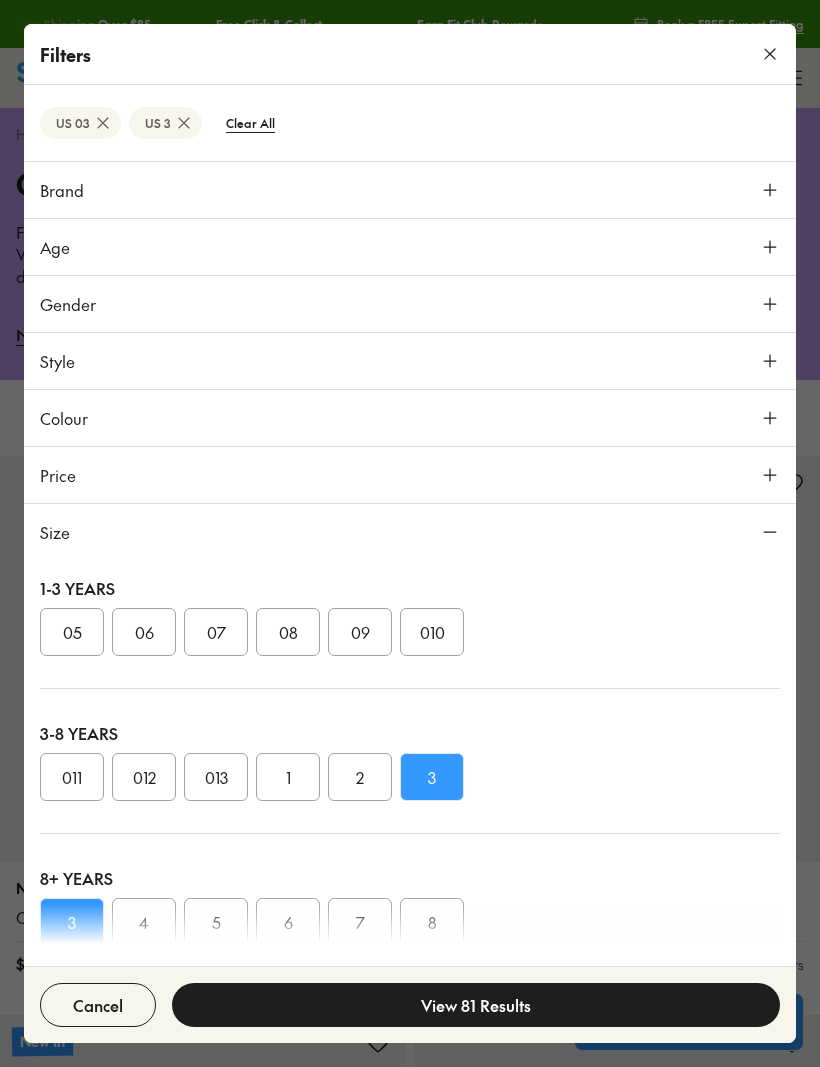 click on "View 81 Results" at bounding box center (476, 1005) 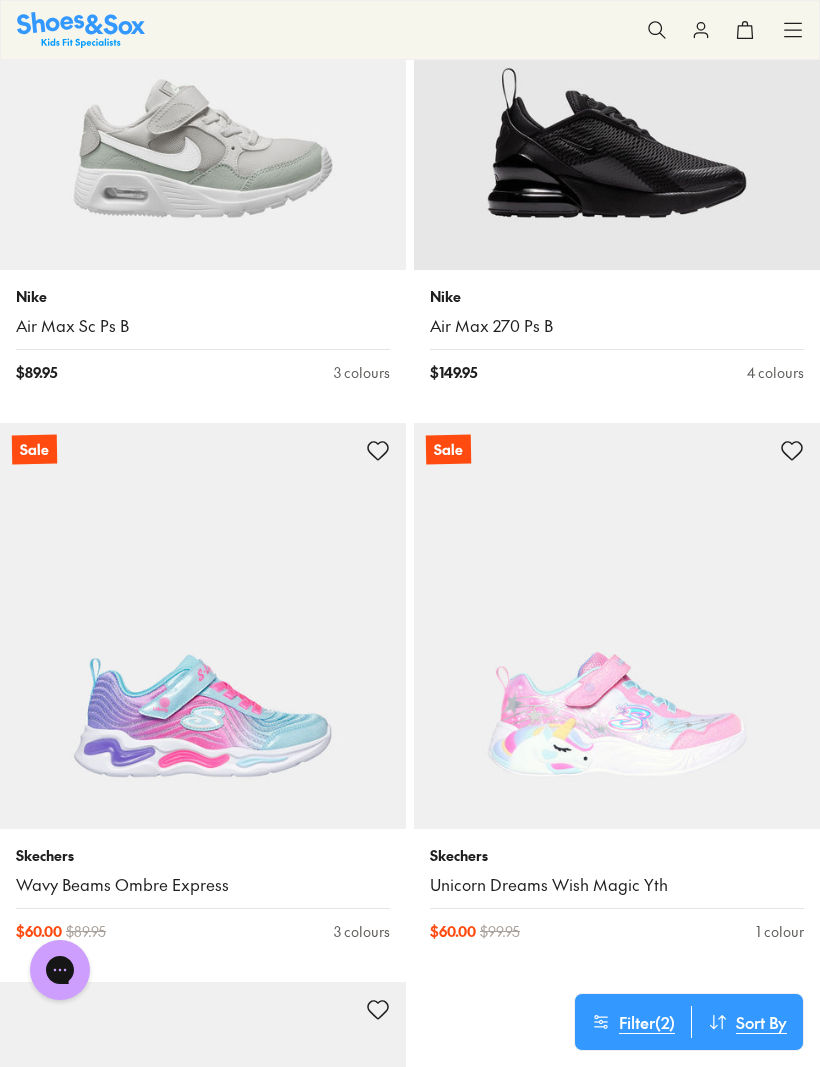 scroll, scrollTop: 9550, scrollLeft: 0, axis: vertical 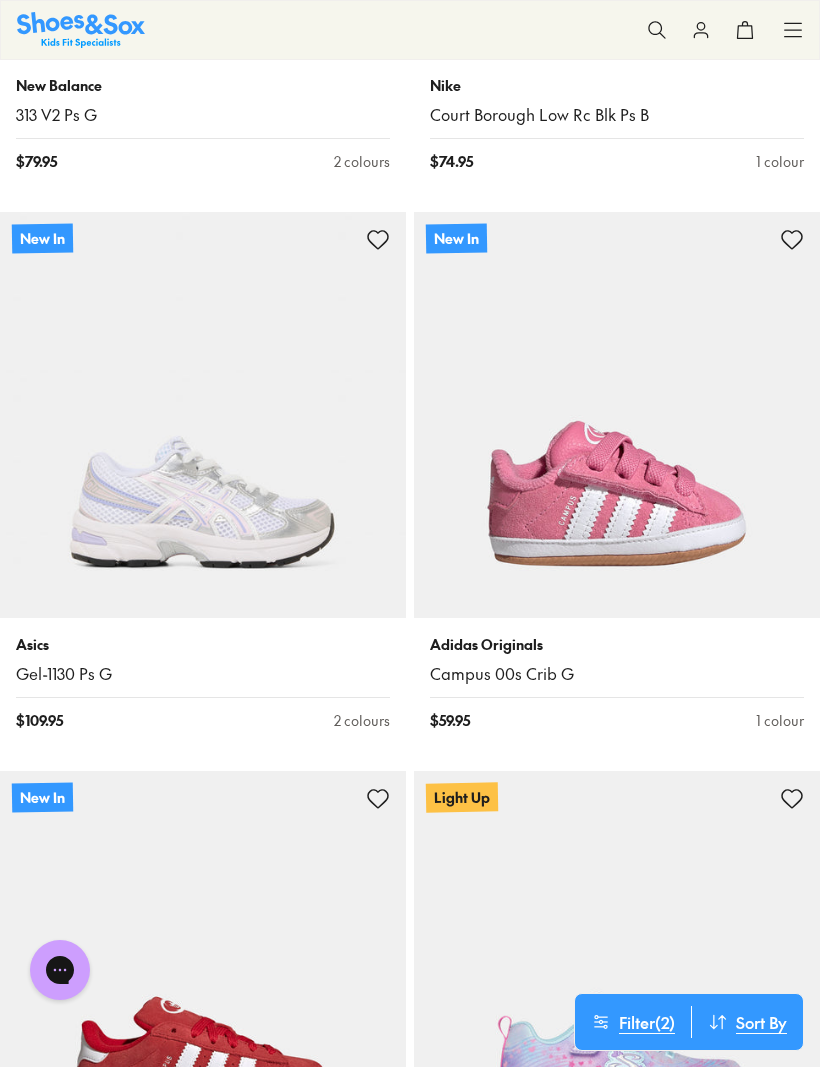 click at bounding box center [203, 415] 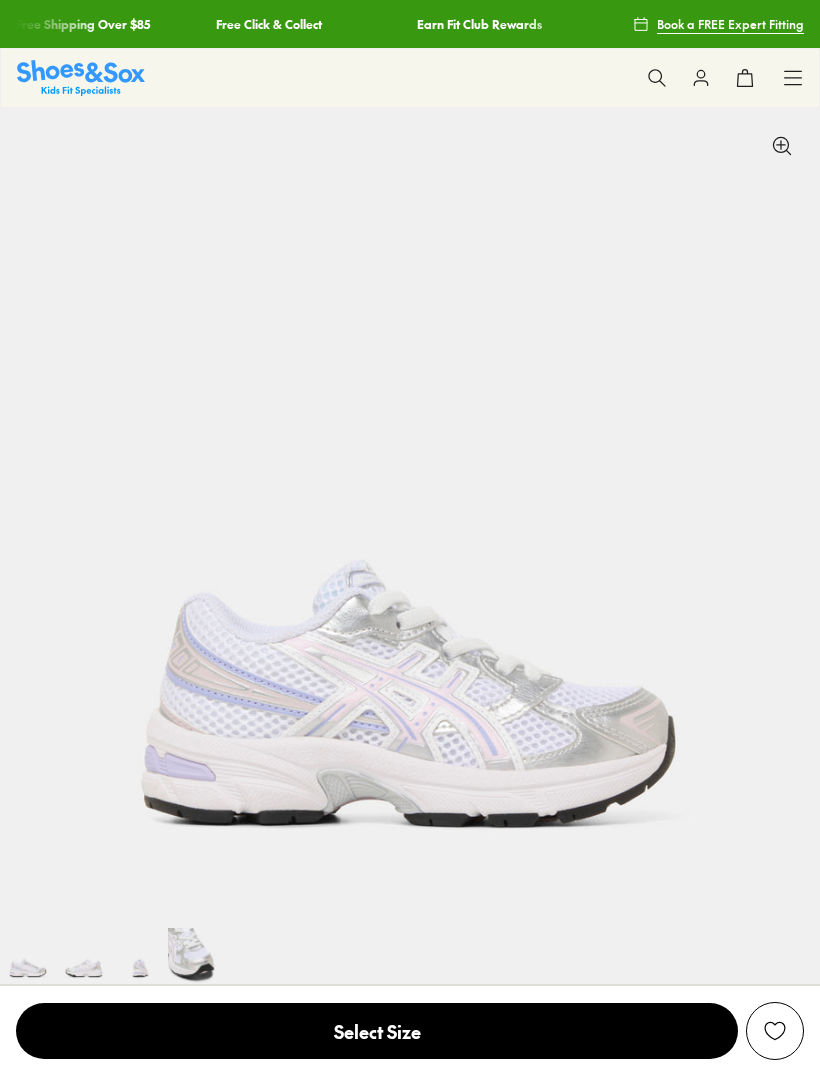 scroll, scrollTop: 0, scrollLeft: 0, axis: both 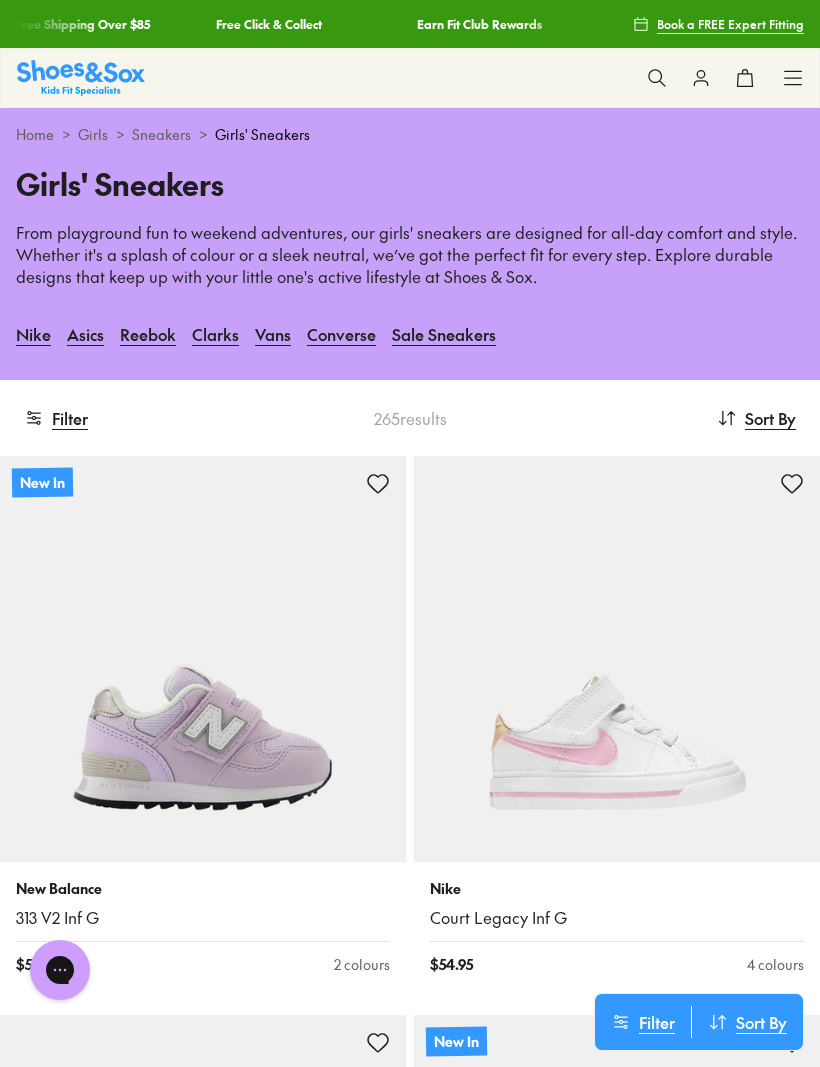 click on "Sneakers" at bounding box center [161, 134] 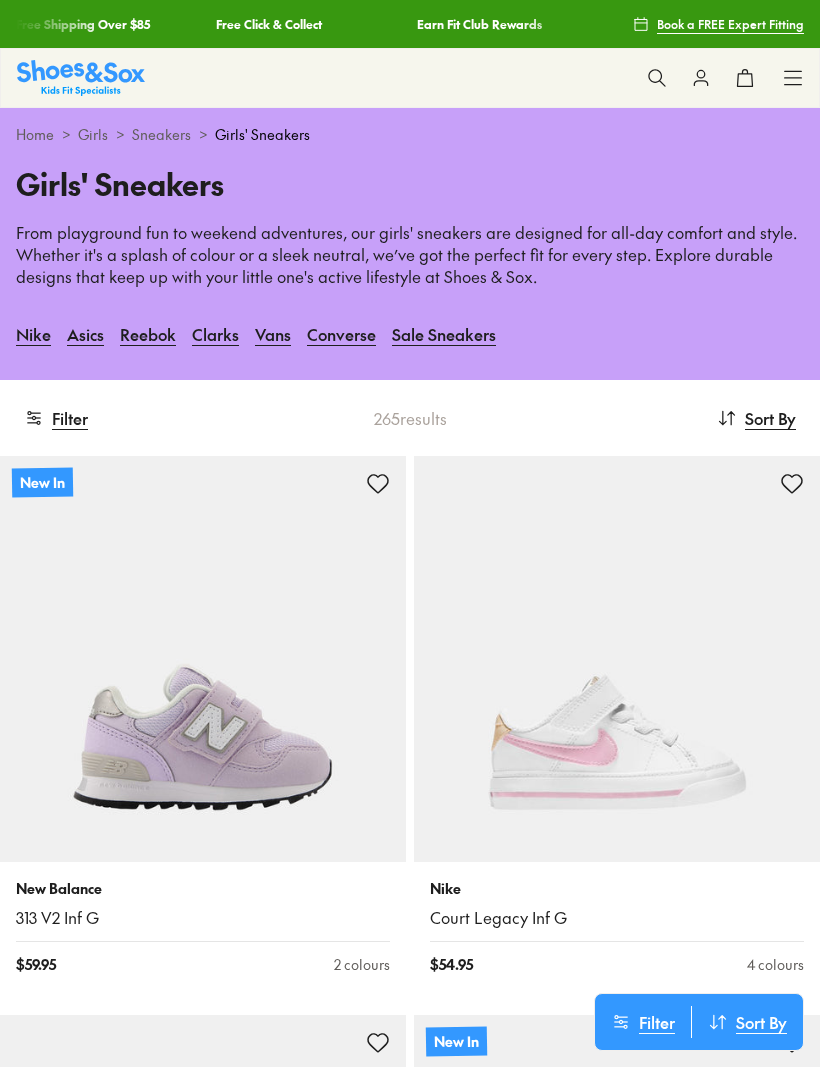 scroll, scrollTop: 0, scrollLeft: 0, axis: both 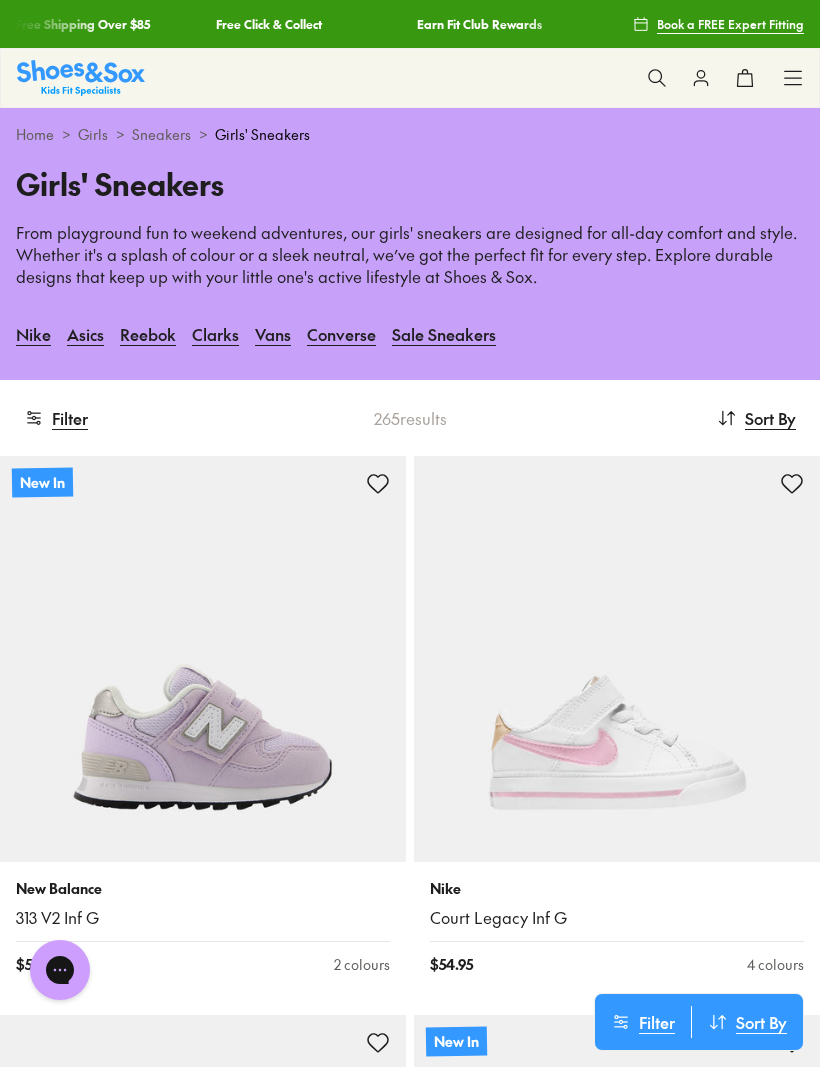 click 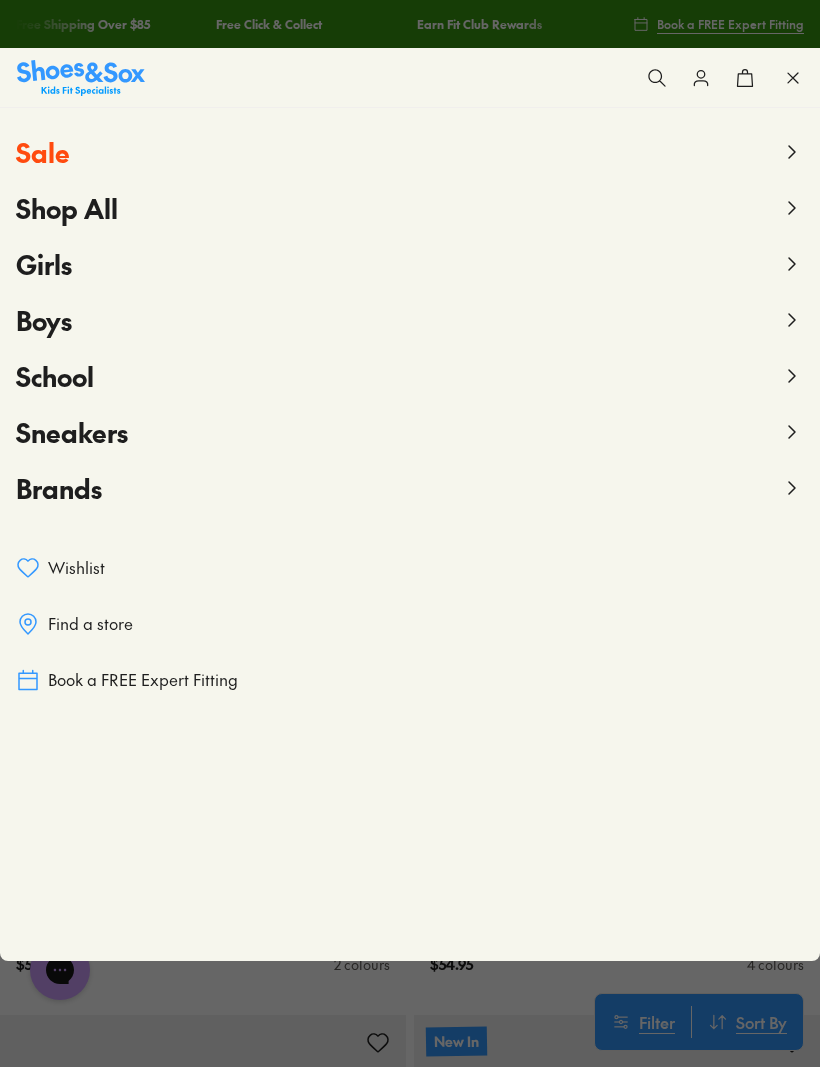 click on "Sneakers" at bounding box center [410, 432] 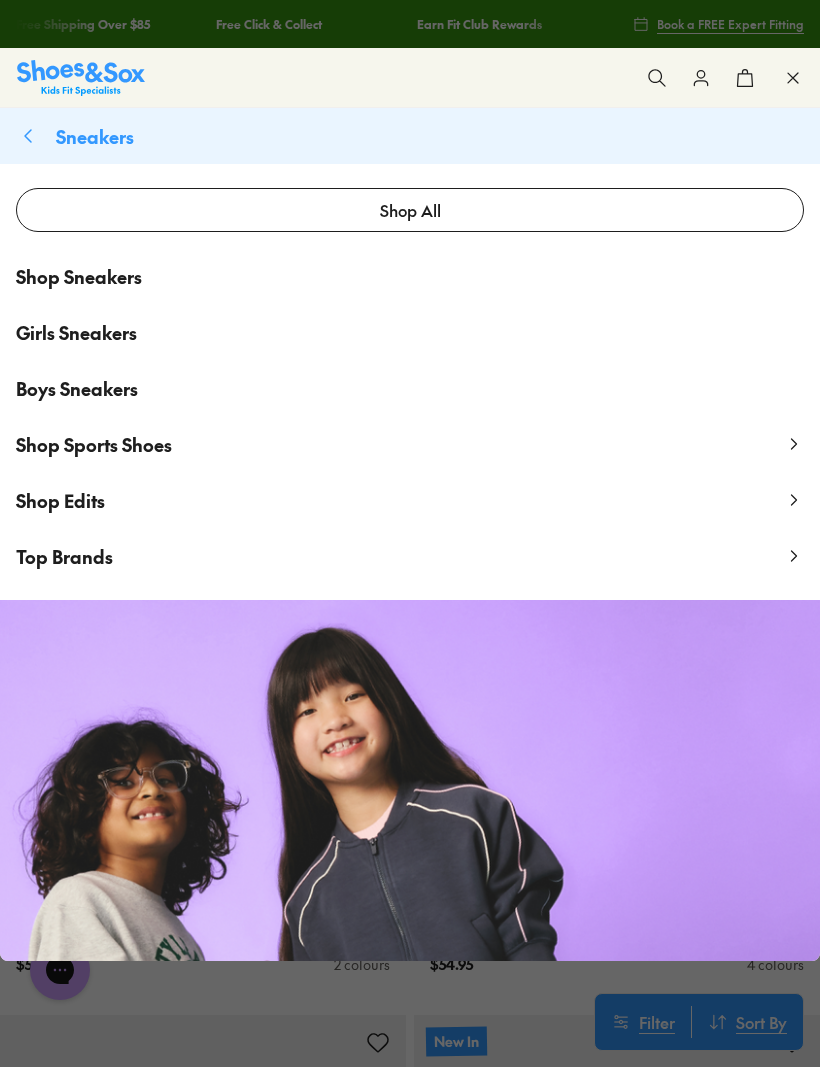 click on "Shop Sneakers" at bounding box center (79, 276) 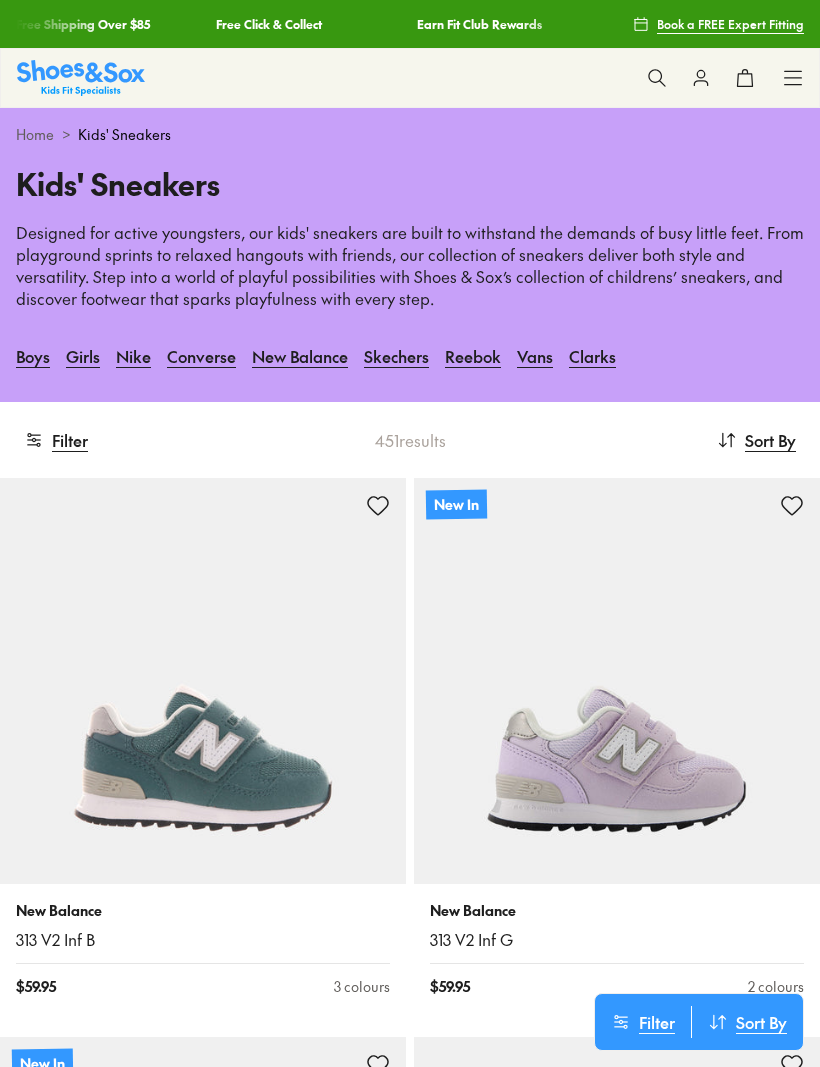 scroll, scrollTop: 0, scrollLeft: 0, axis: both 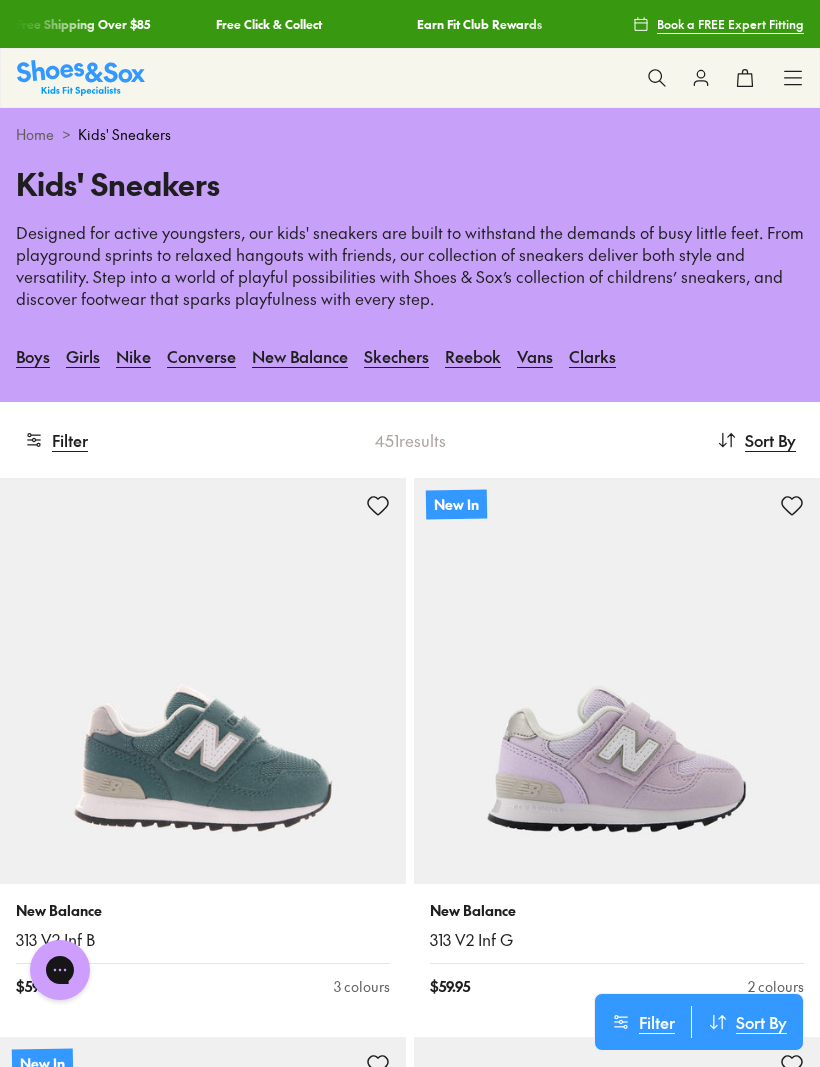 click on "New Balance" at bounding box center [300, 356] 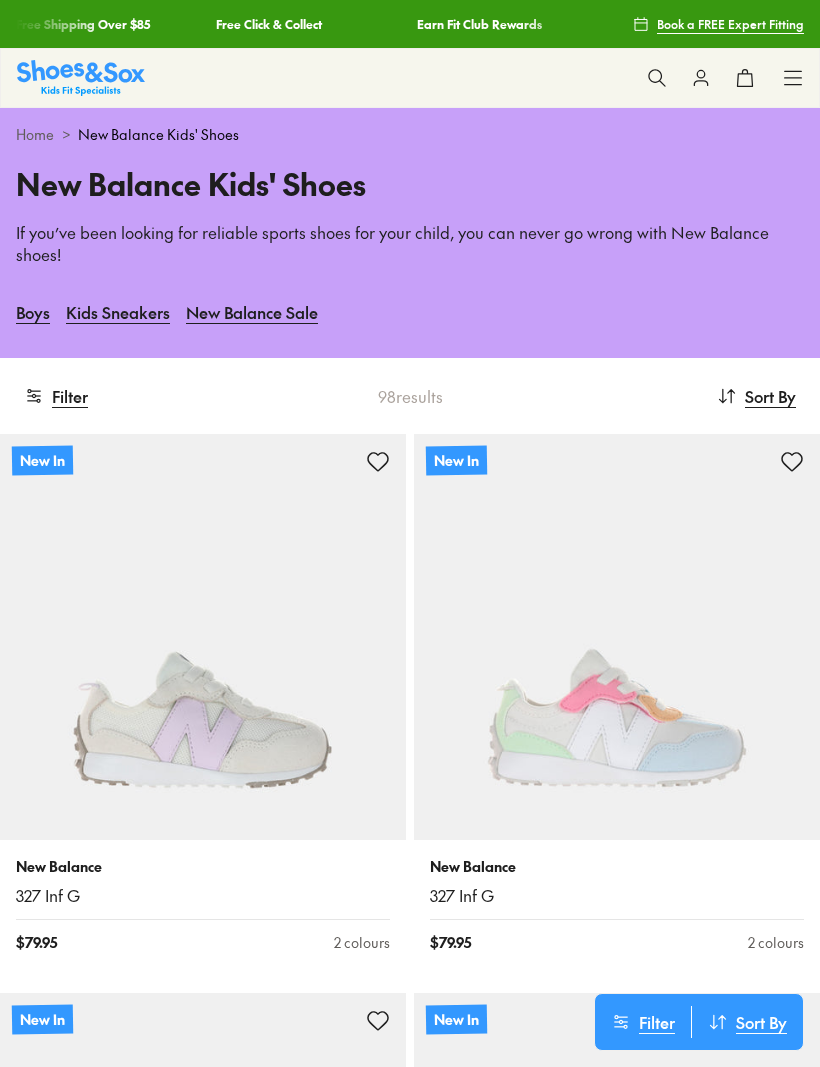 scroll, scrollTop: 0, scrollLeft: 0, axis: both 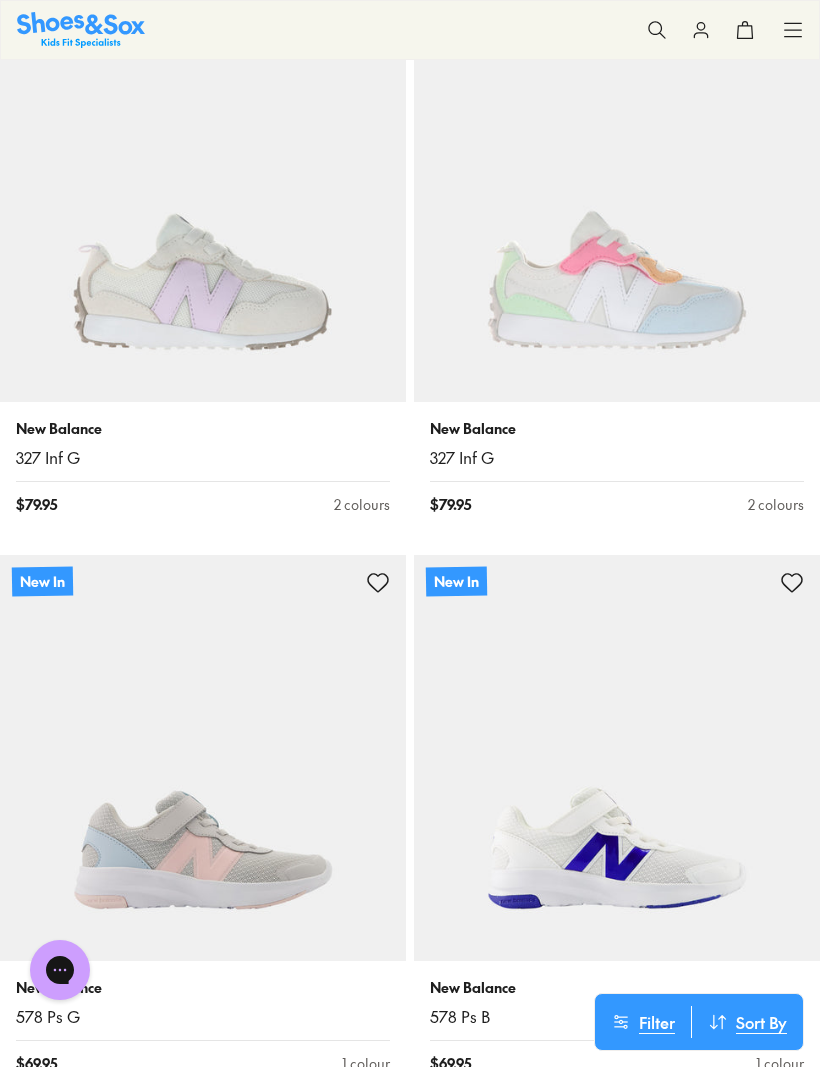 click at bounding box center [203, 199] 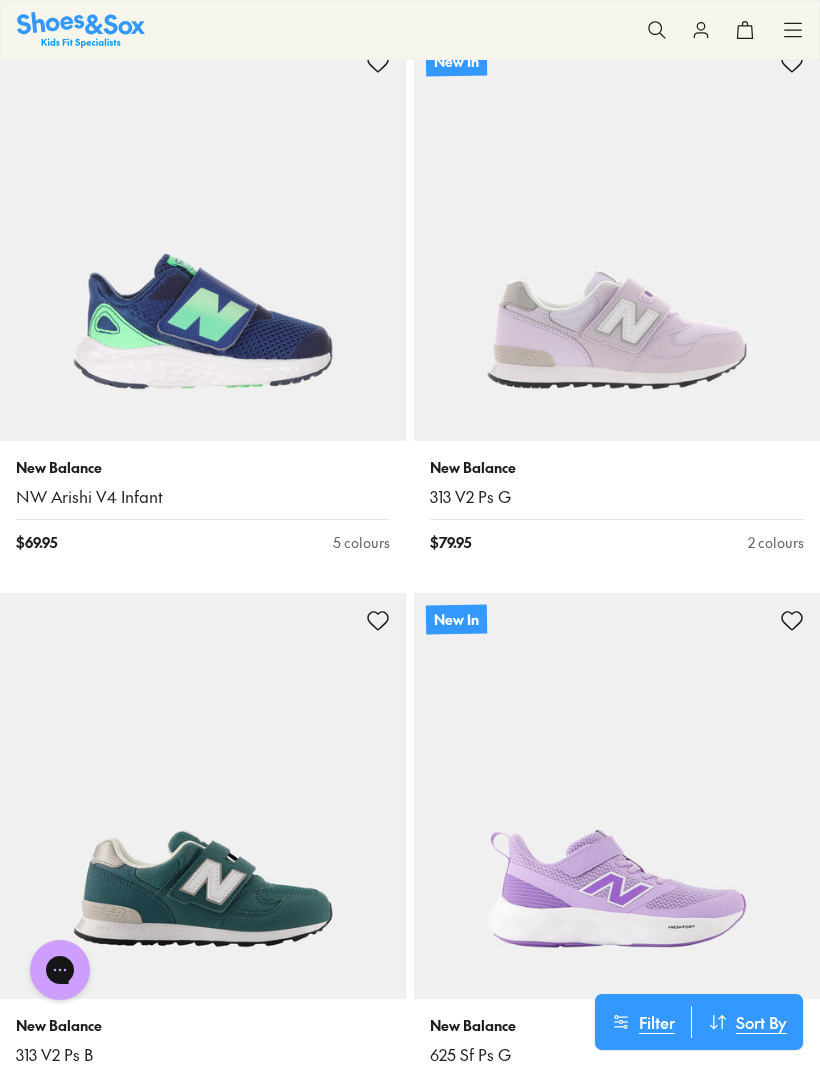 scroll, scrollTop: 4324, scrollLeft: 0, axis: vertical 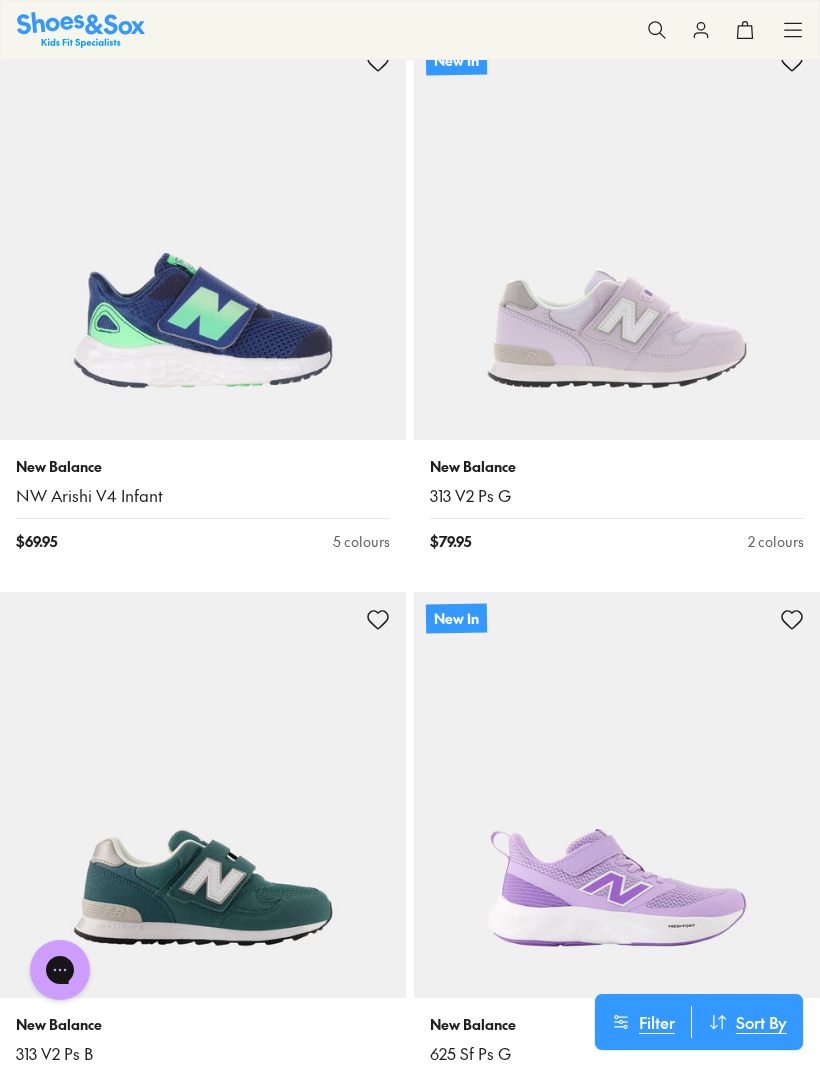 click at bounding box center [617, 237] 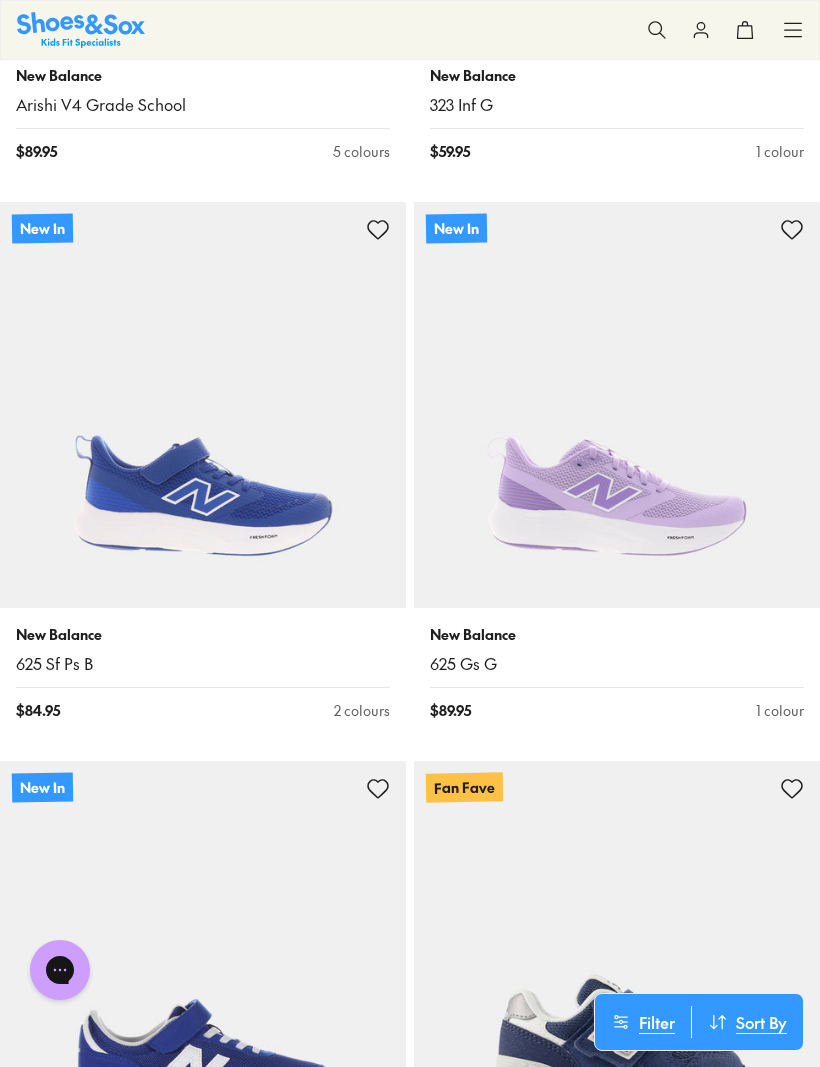 scroll, scrollTop: 6971, scrollLeft: 0, axis: vertical 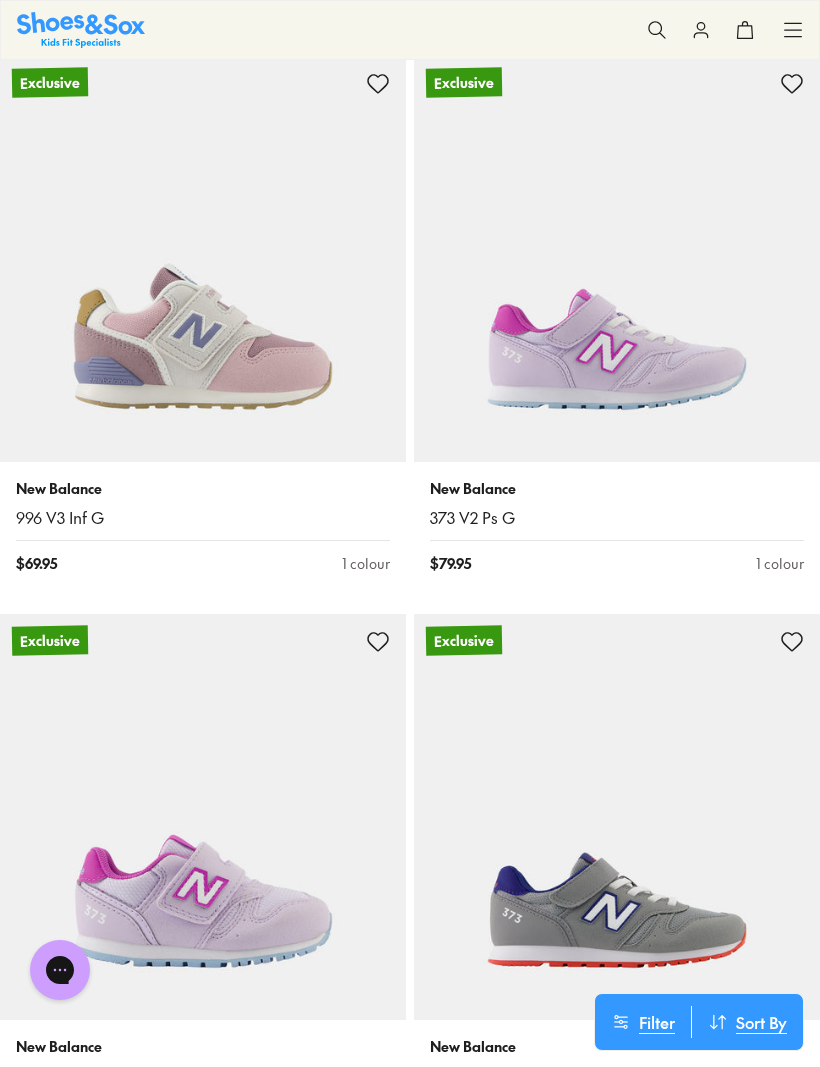 click at bounding box center (617, 259) 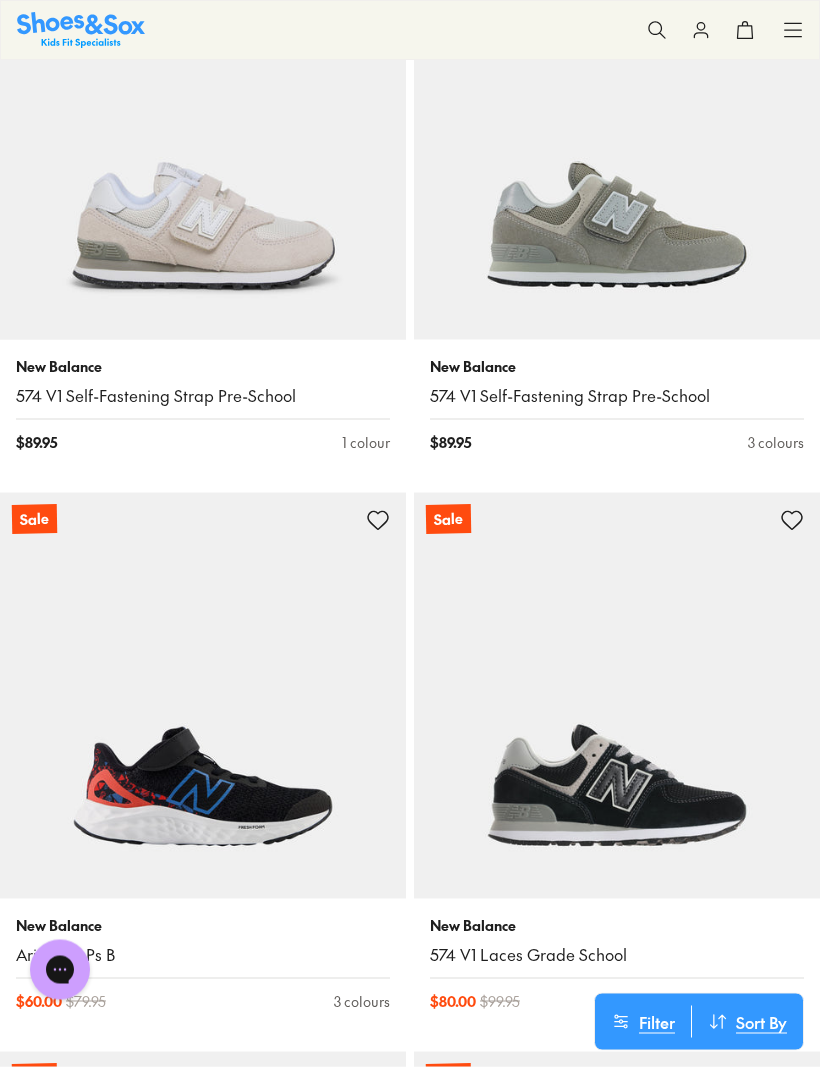 scroll, scrollTop: 15051, scrollLeft: 0, axis: vertical 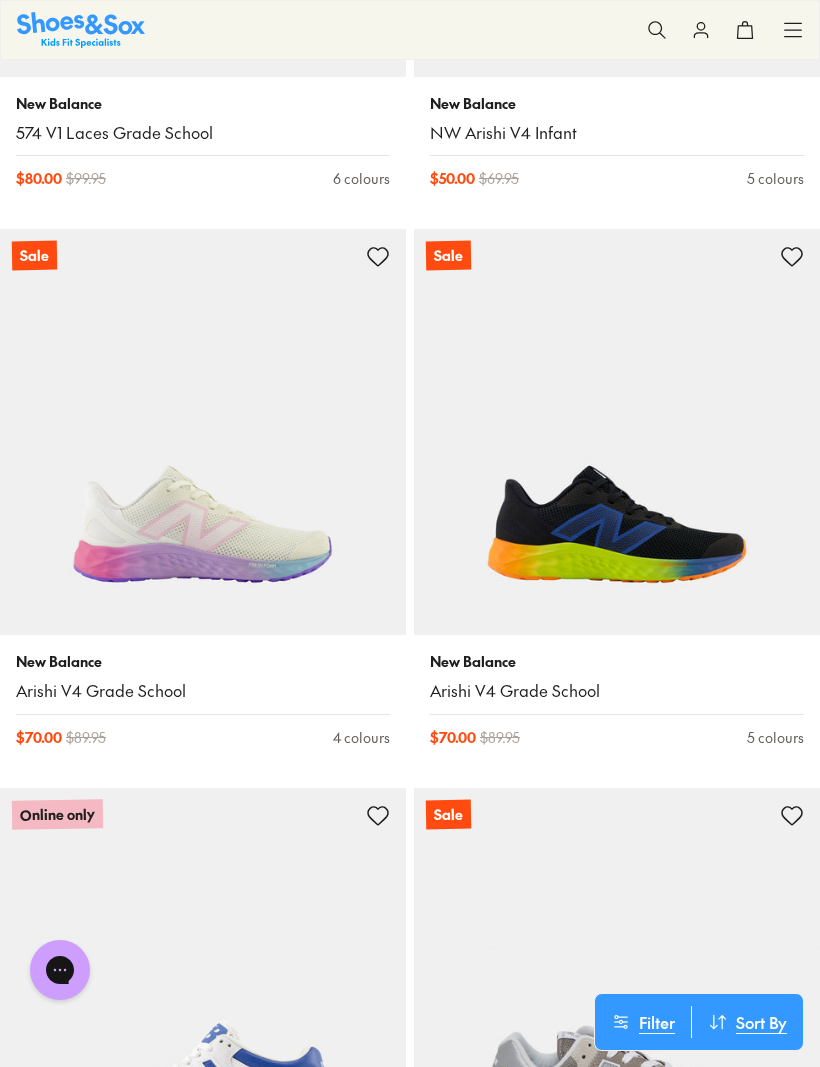 click at bounding box center (203, 432) 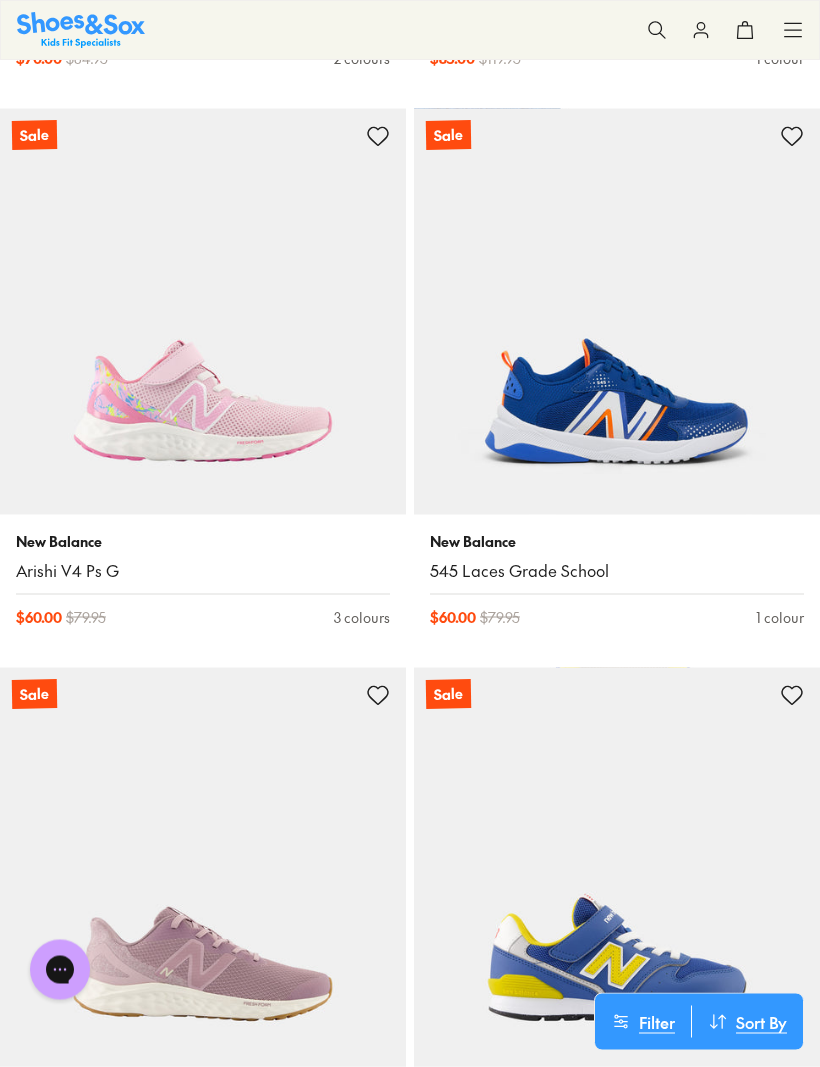 scroll, scrollTop: 22700, scrollLeft: 0, axis: vertical 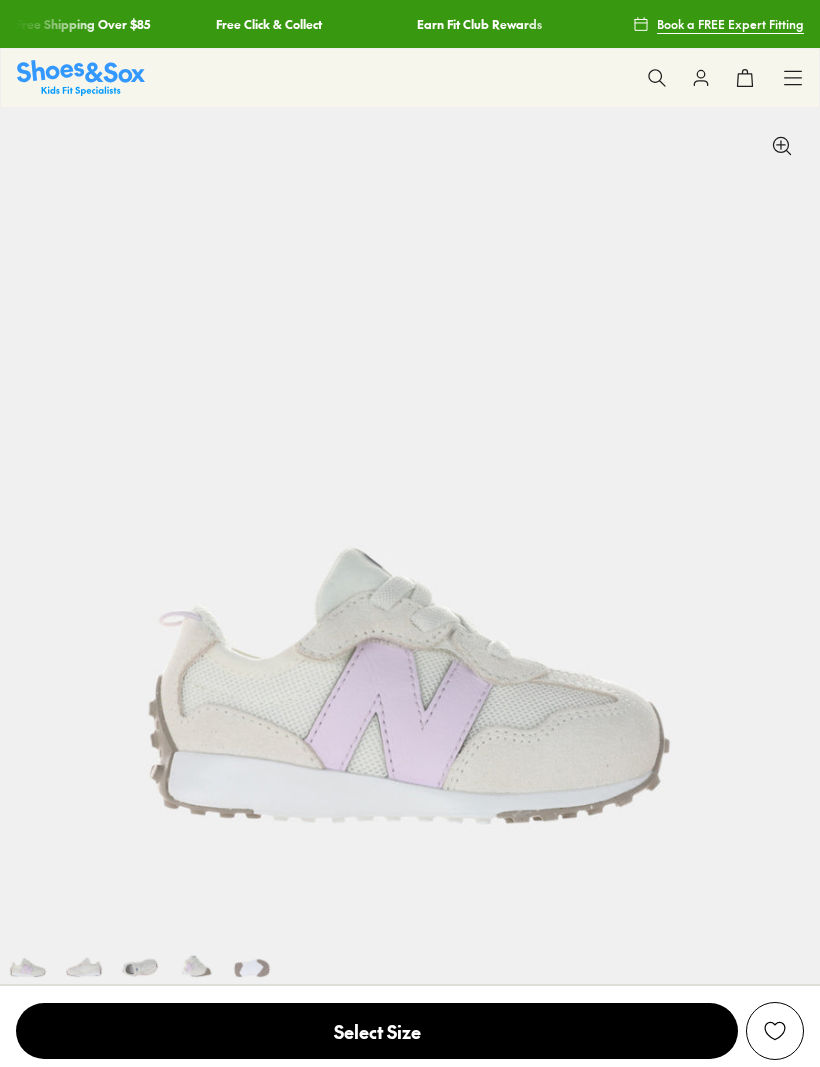 select on "*" 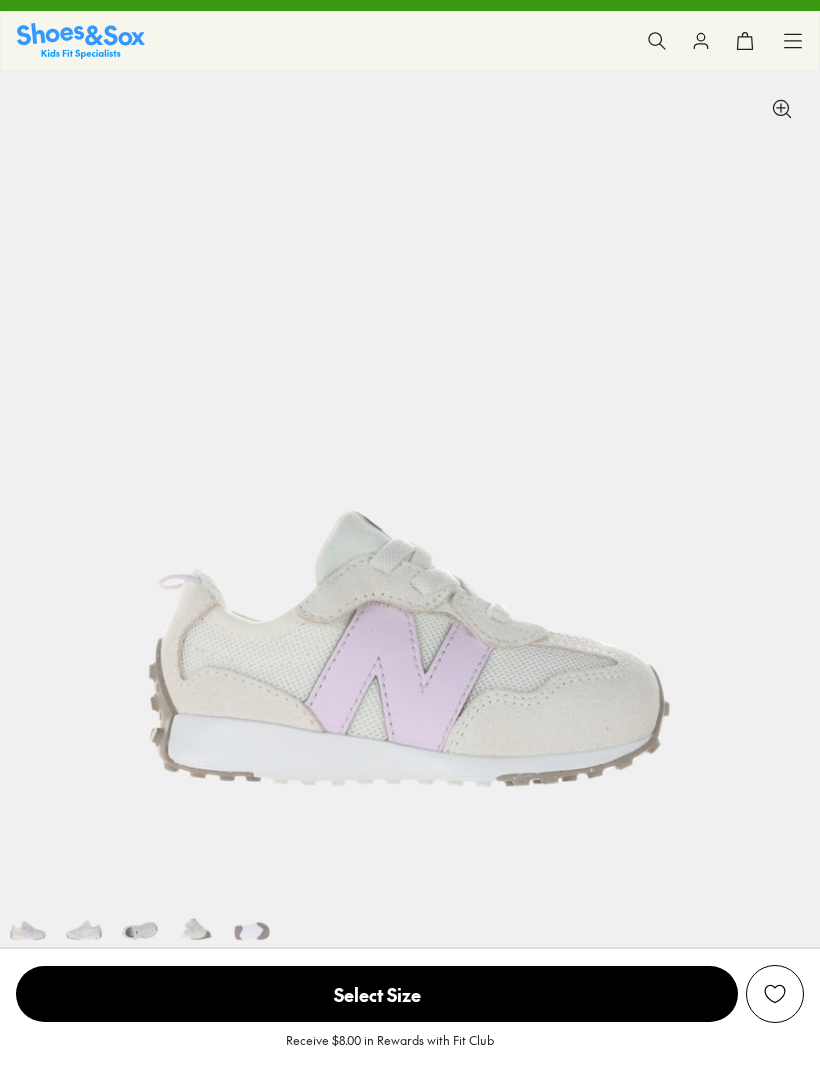 scroll, scrollTop: 0, scrollLeft: 0, axis: both 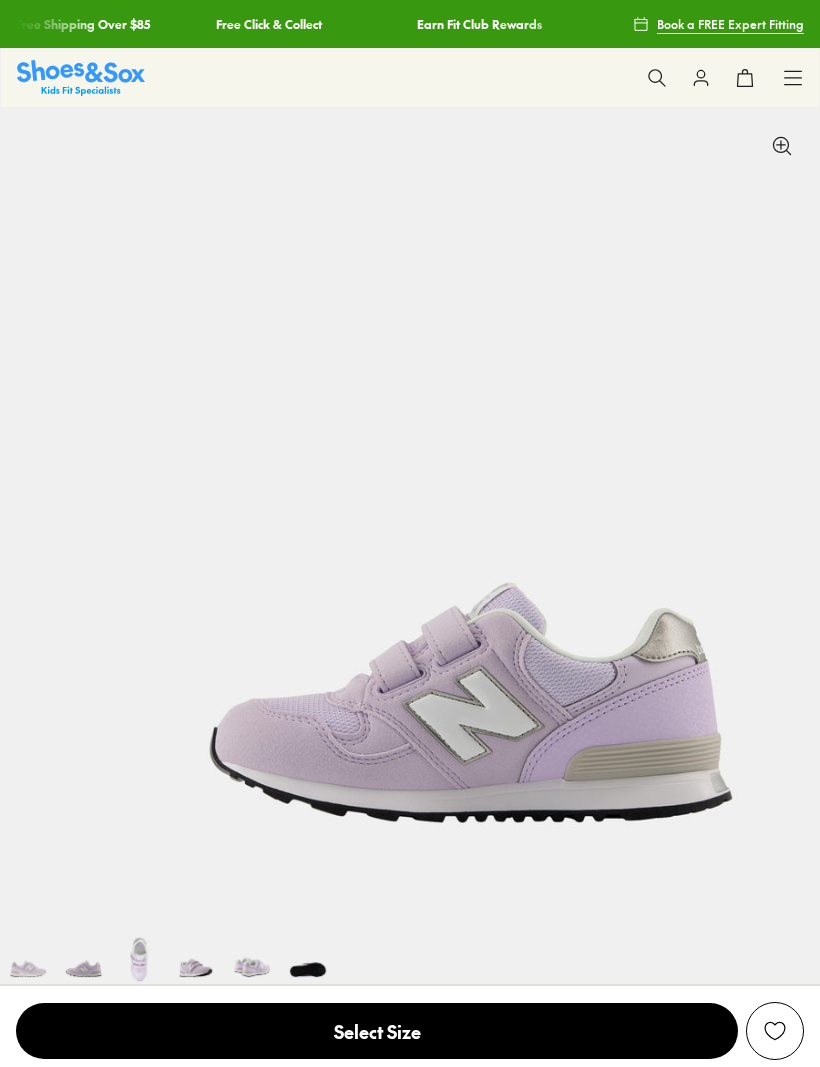 select on "*" 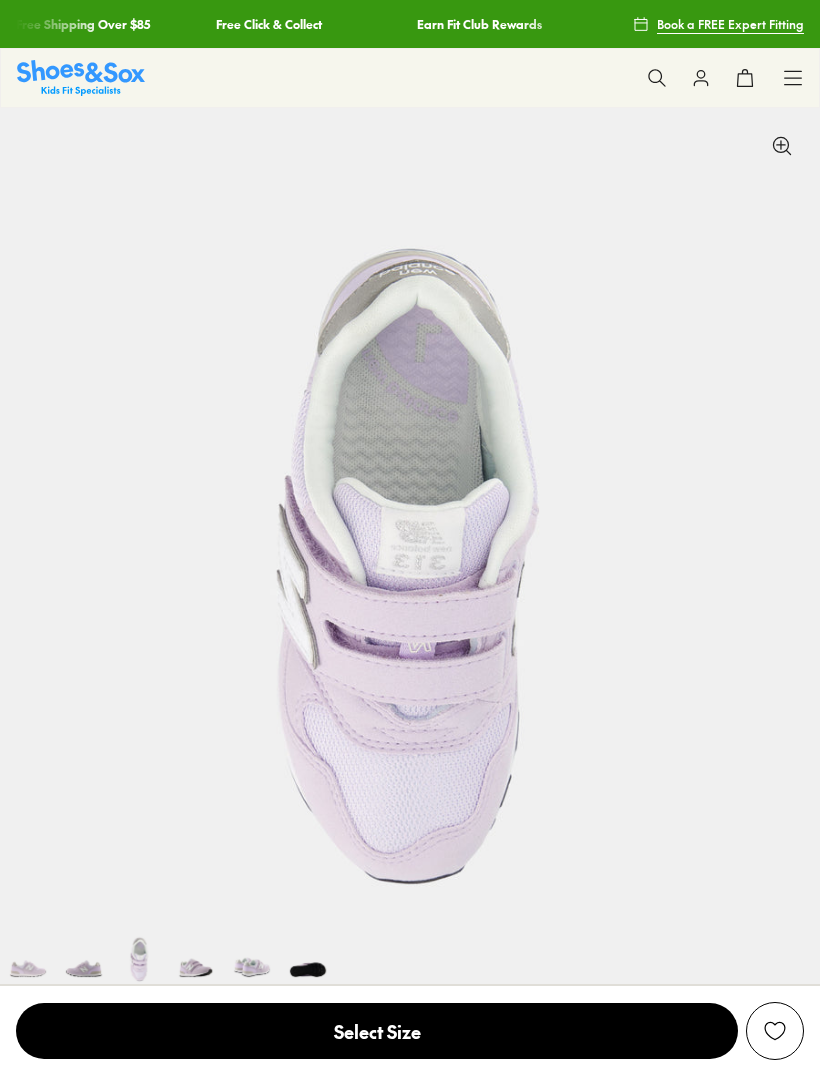 scroll, scrollTop: 0, scrollLeft: 1637, axis: horizontal 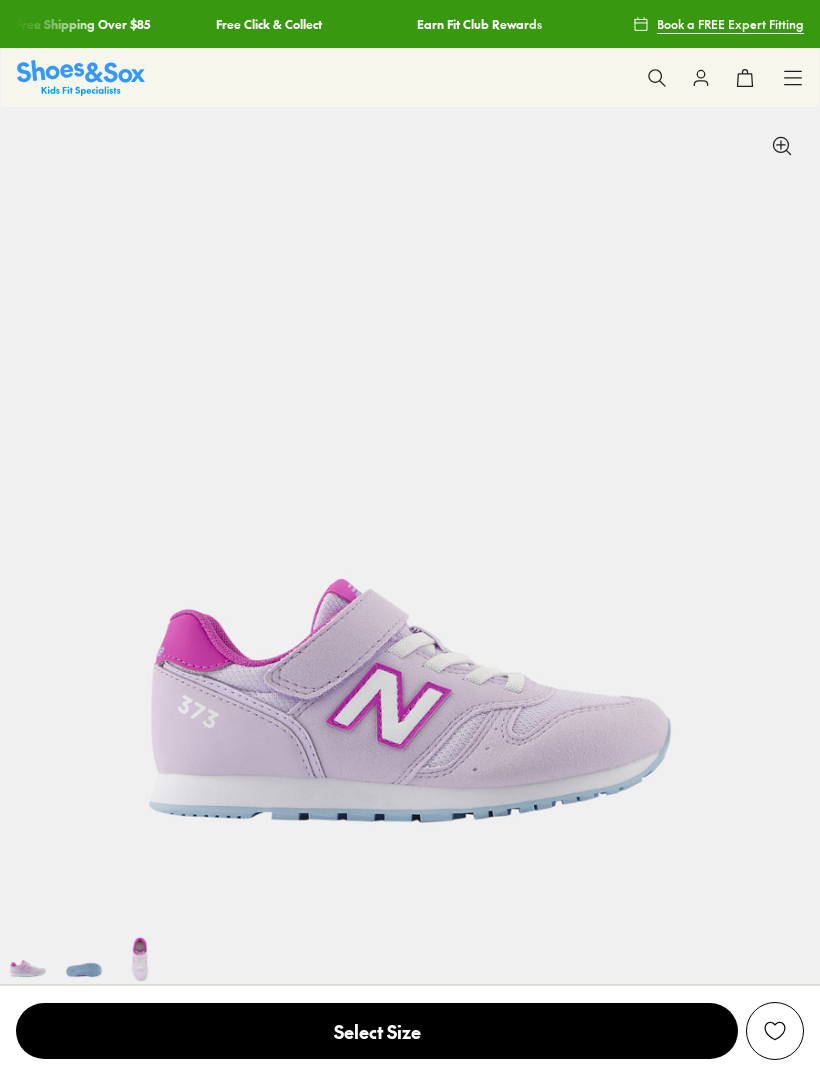 select on "*" 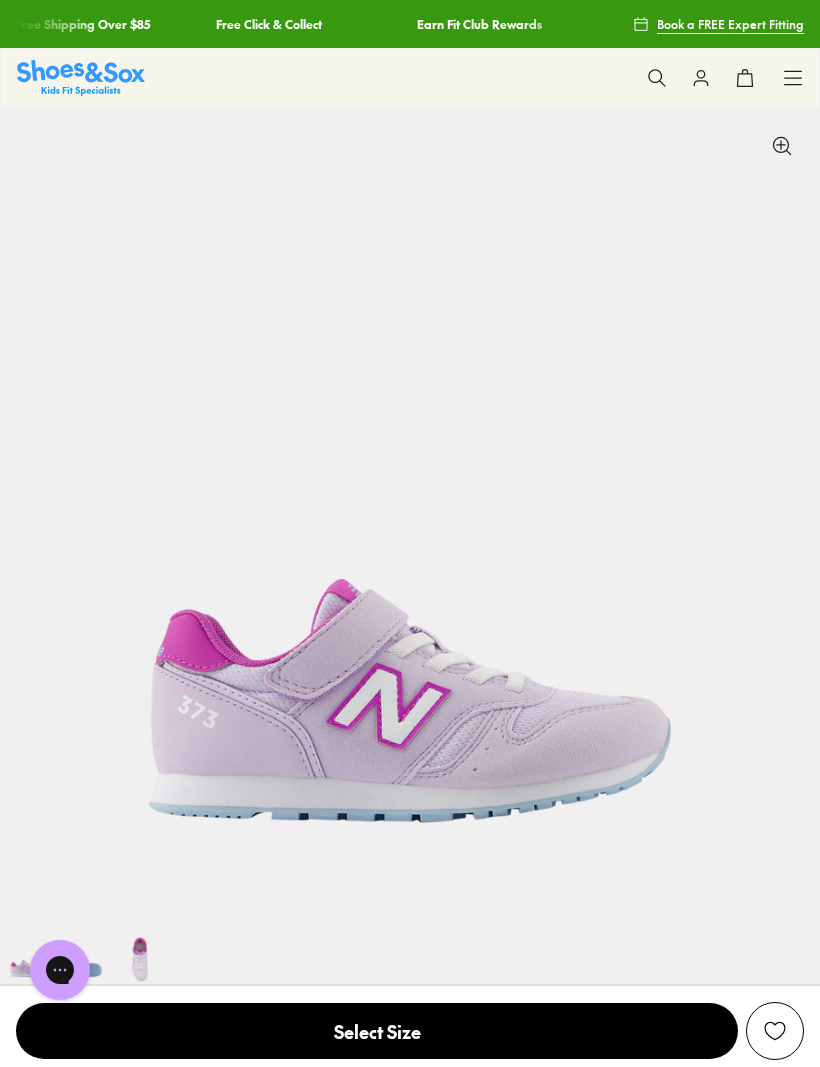 scroll, scrollTop: 0, scrollLeft: 0, axis: both 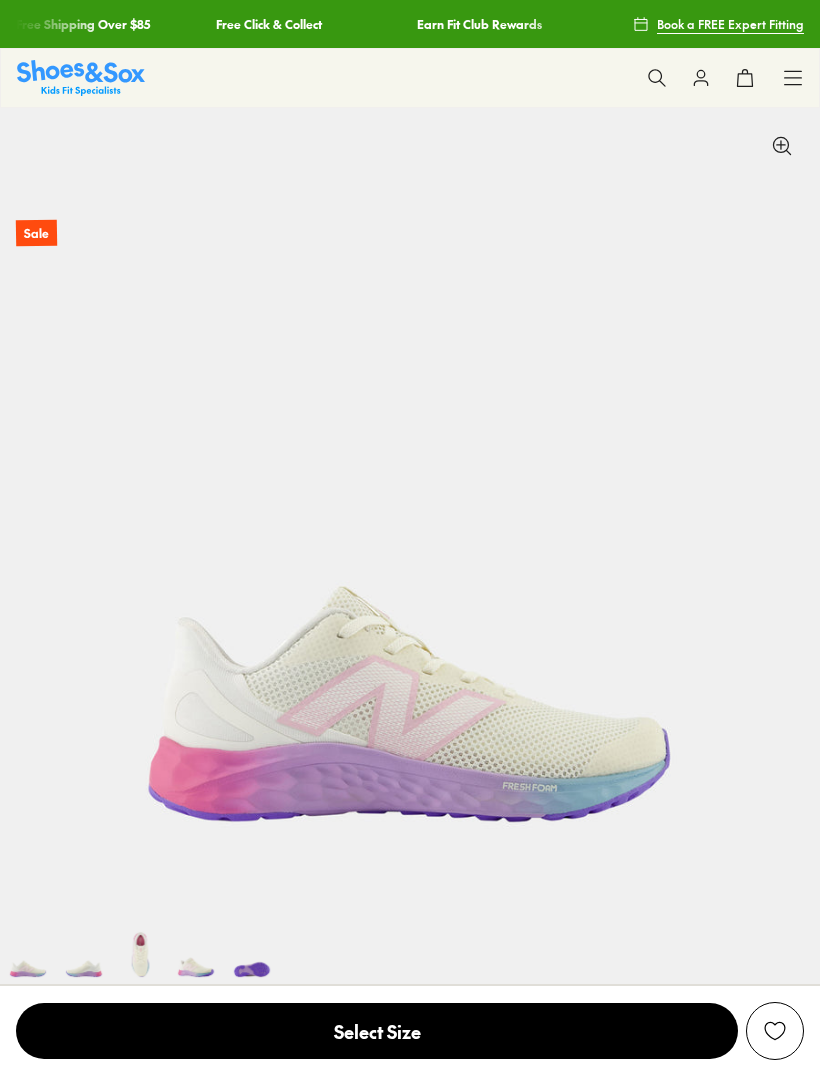 select on "*" 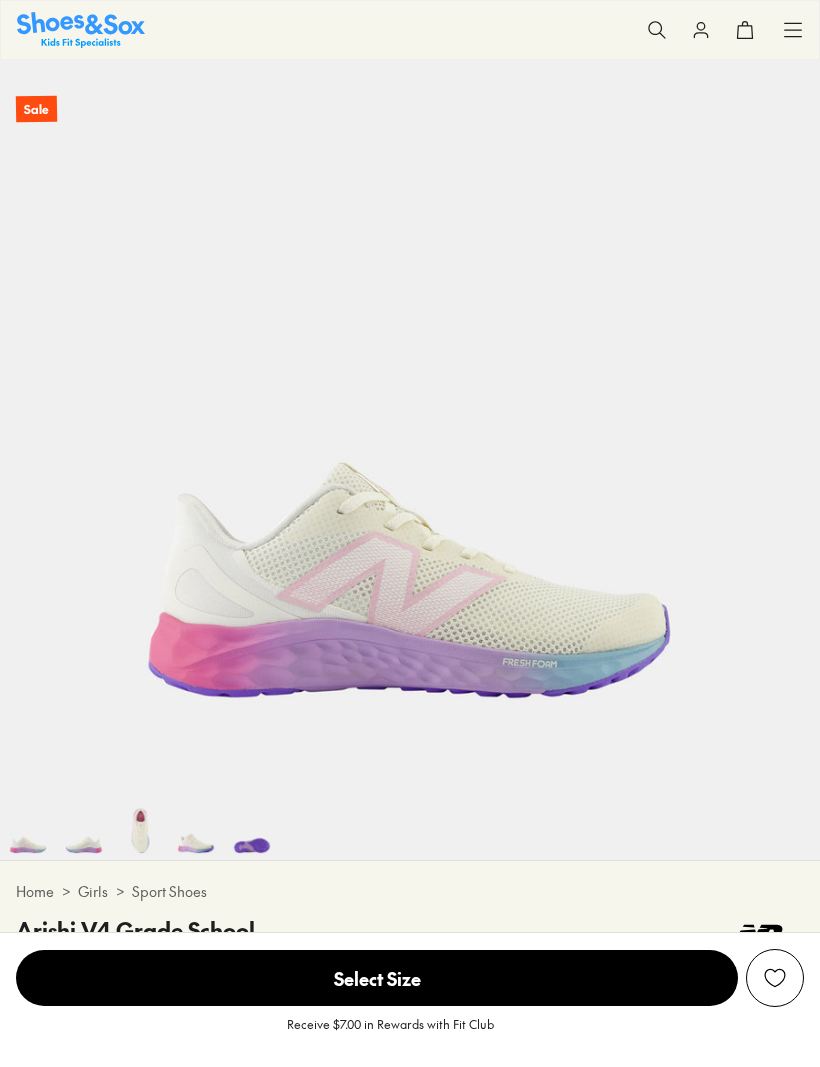 scroll, scrollTop: 136, scrollLeft: 0, axis: vertical 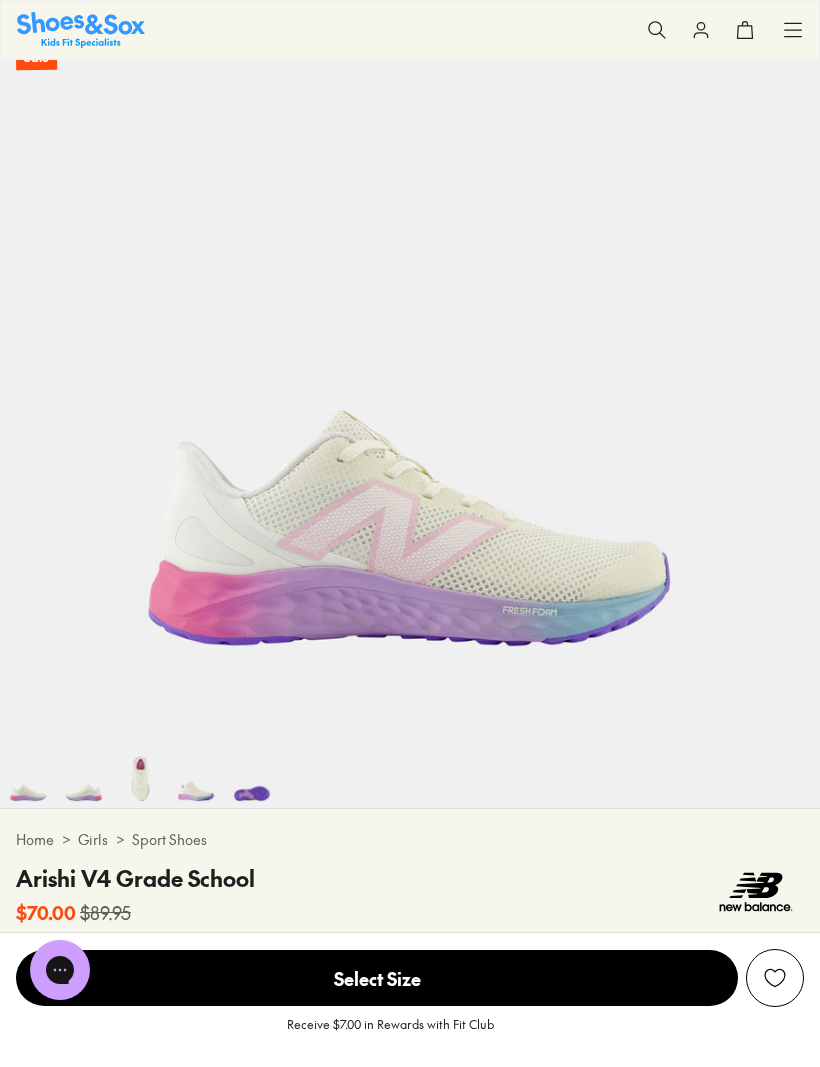 click at bounding box center [196, 780] 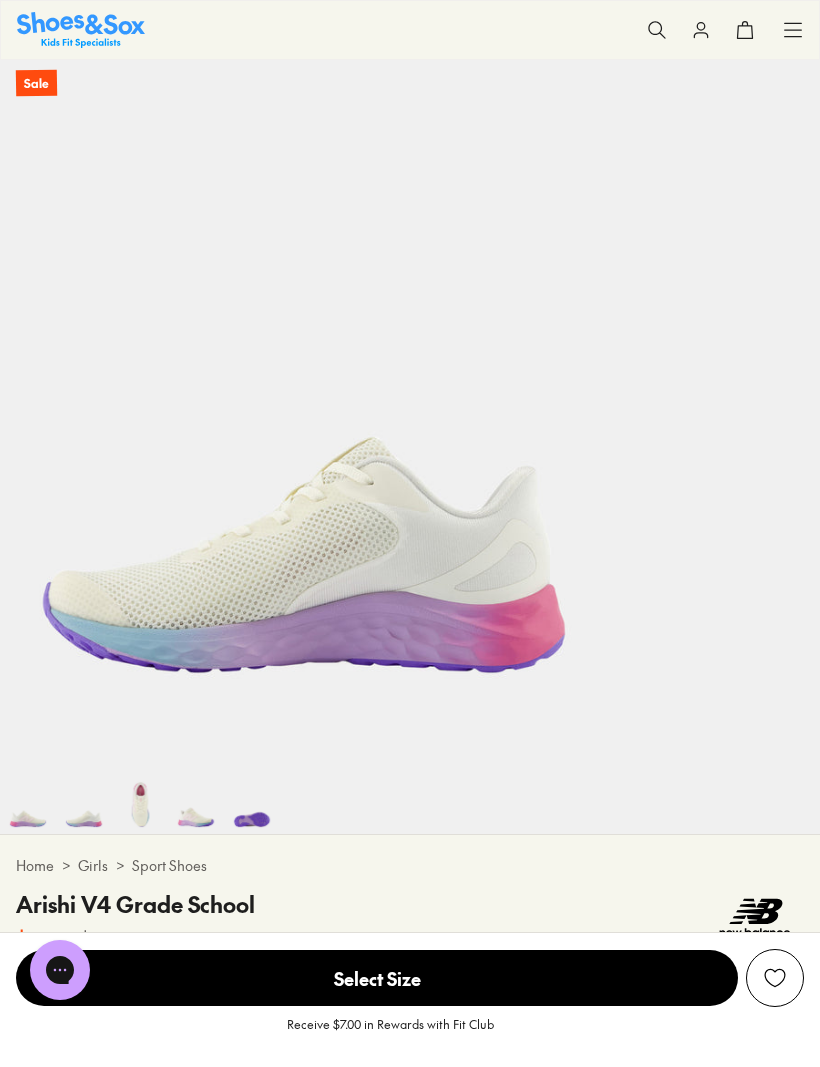 scroll, scrollTop: 0, scrollLeft: 2246, axis: horizontal 